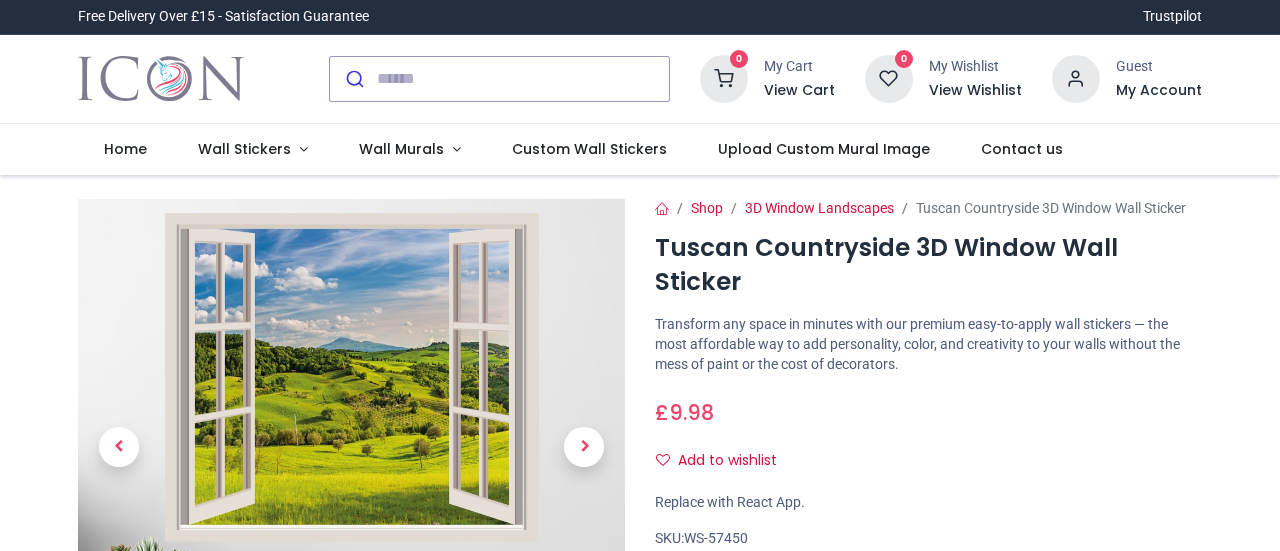 scroll, scrollTop: 0, scrollLeft: 0, axis: both 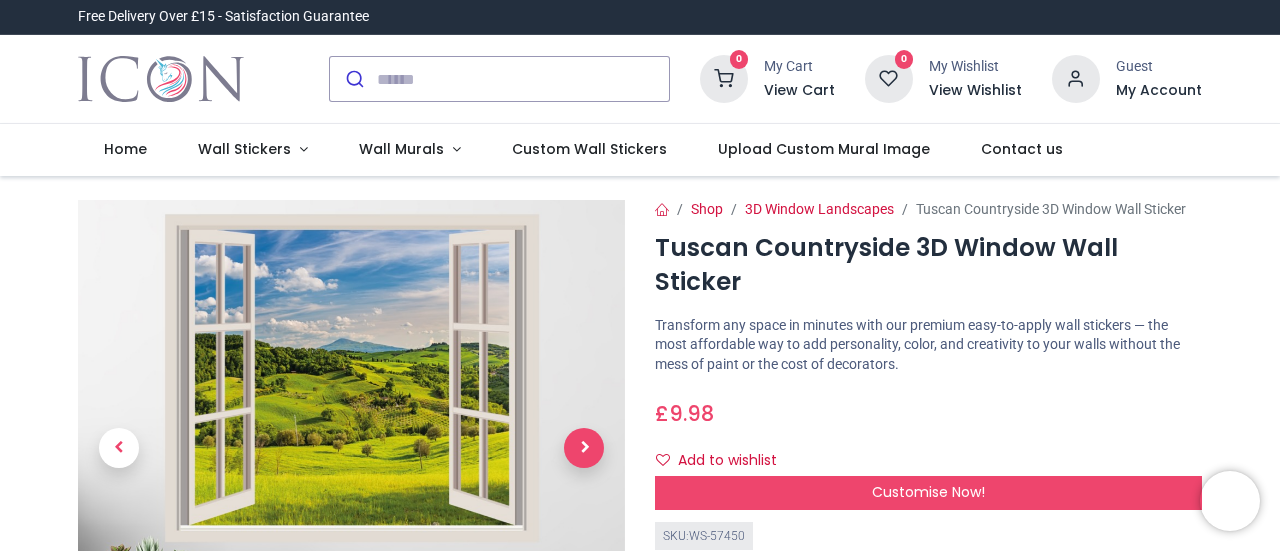 click at bounding box center [584, 448] 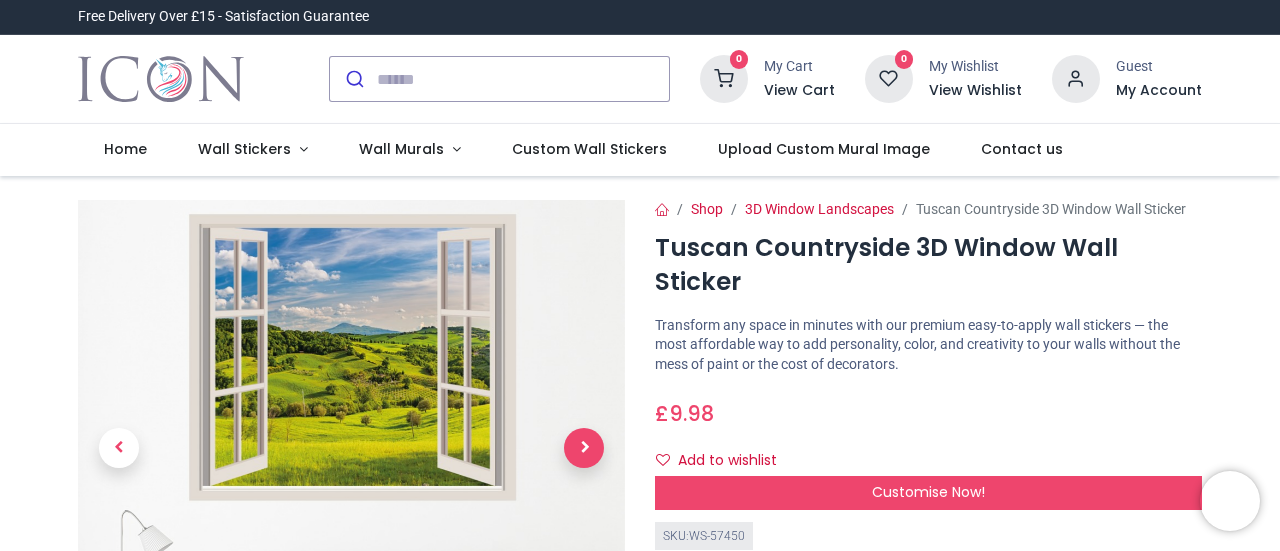 click at bounding box center [584, 448] 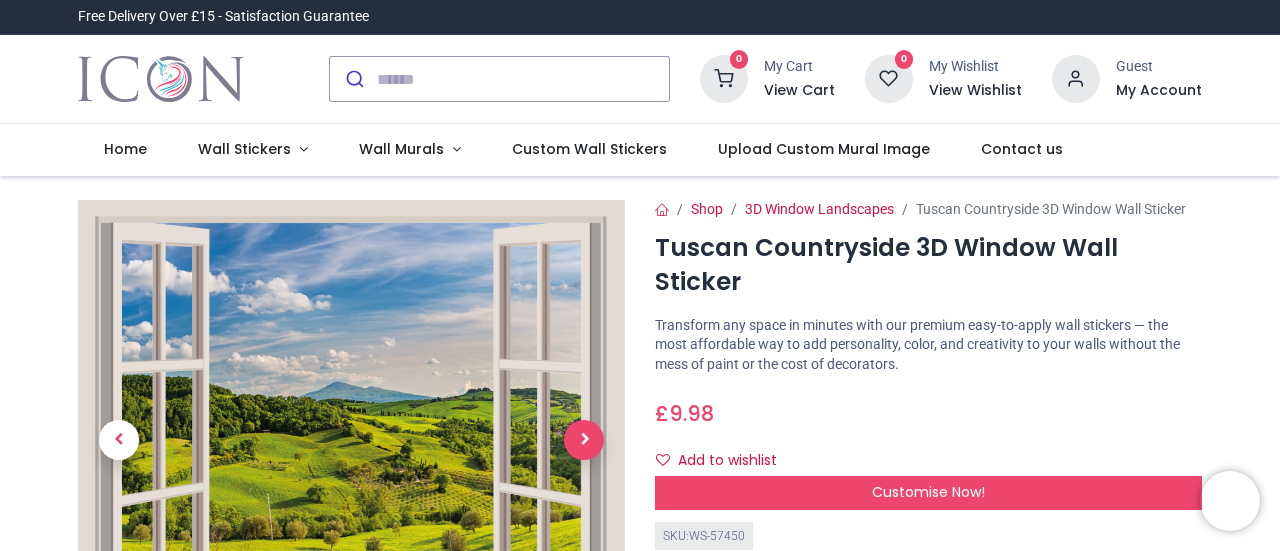 click at bounding box center [584, 440] 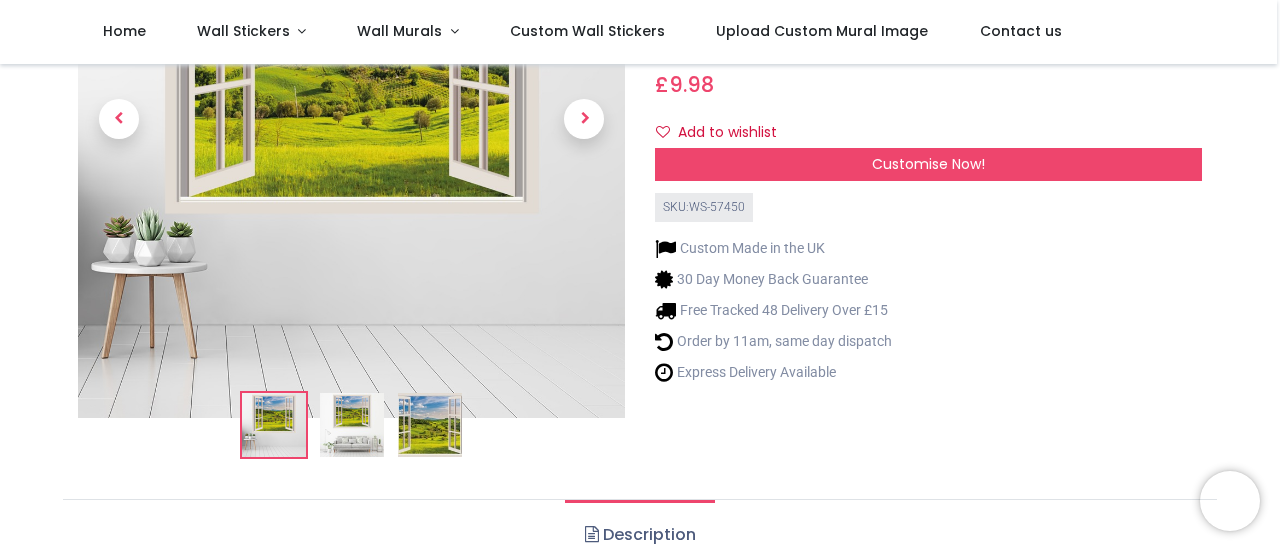 scroll, scrollTop: 209, scrollLeft: 0, axis: vertical 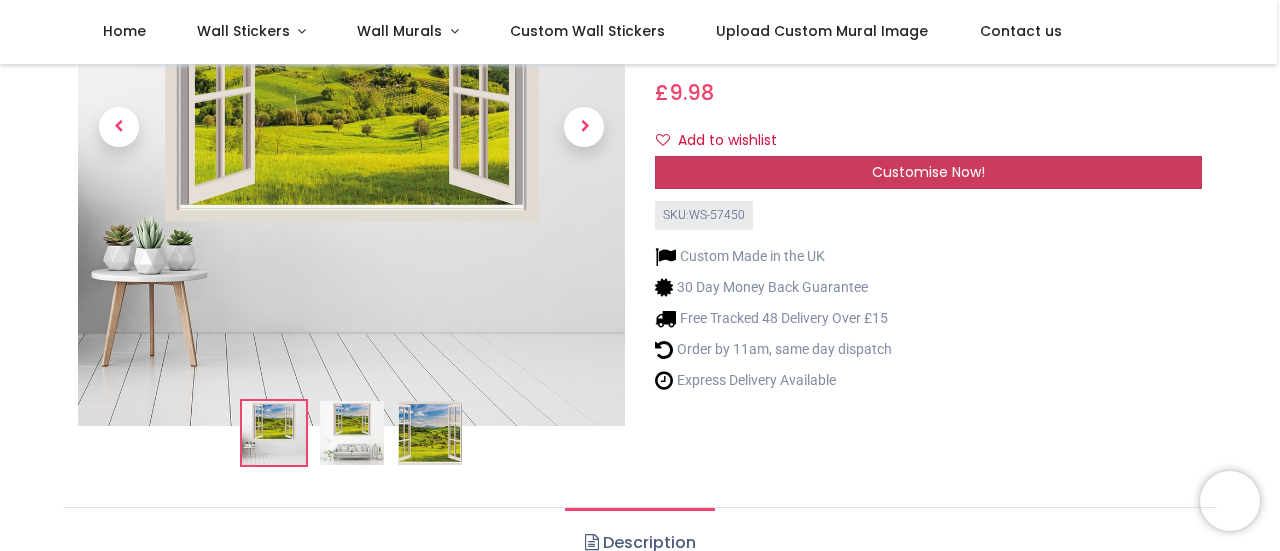 click on "Customise Now!" at bounding box center [928, 172] 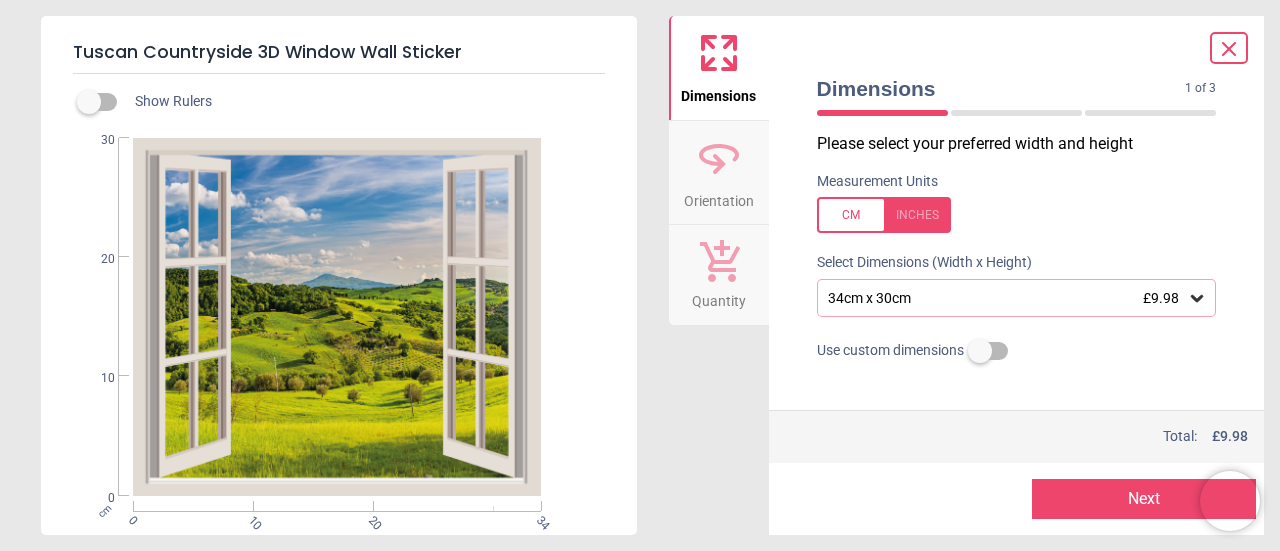 click at bounding box center [884, 215] 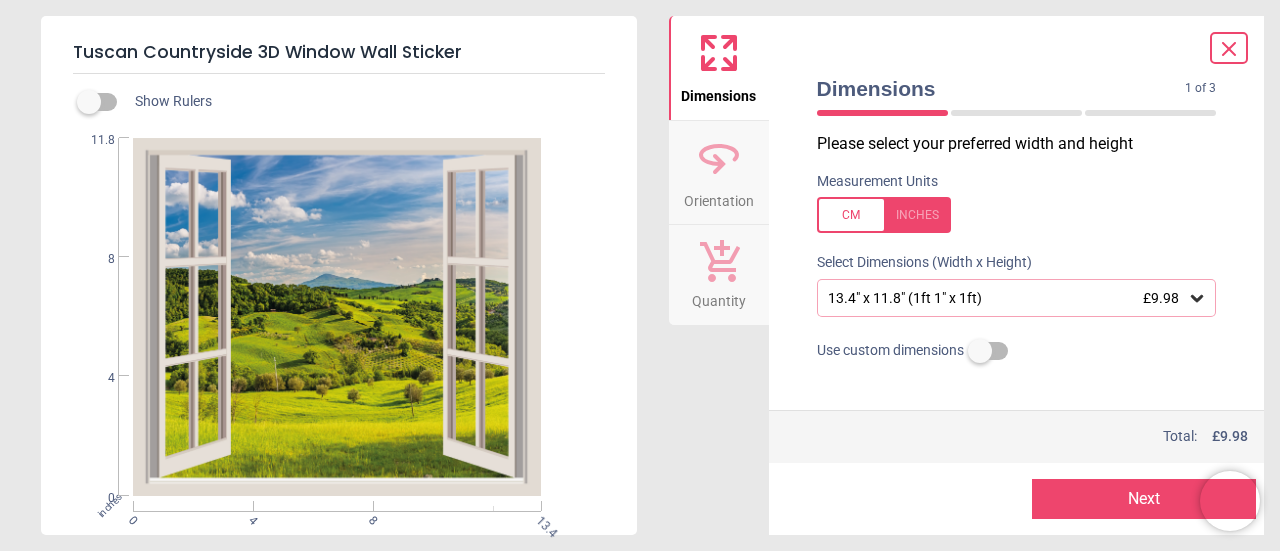 click at bounding box center [884, 215] 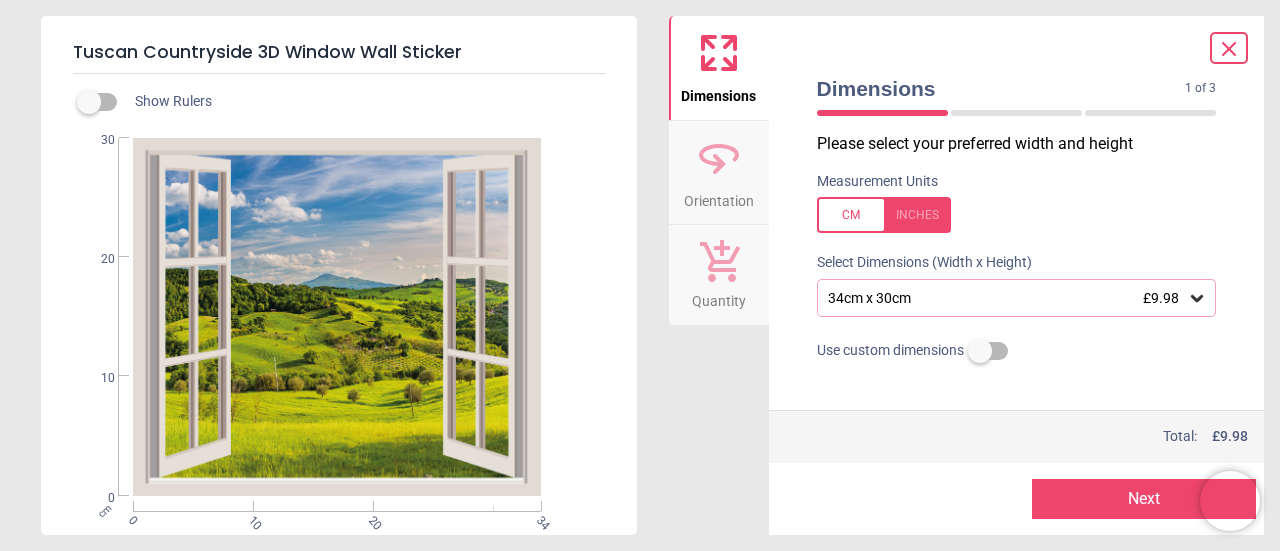 click on "34cm  x  30cm       £9.98" at bounding box center [1007, 298] 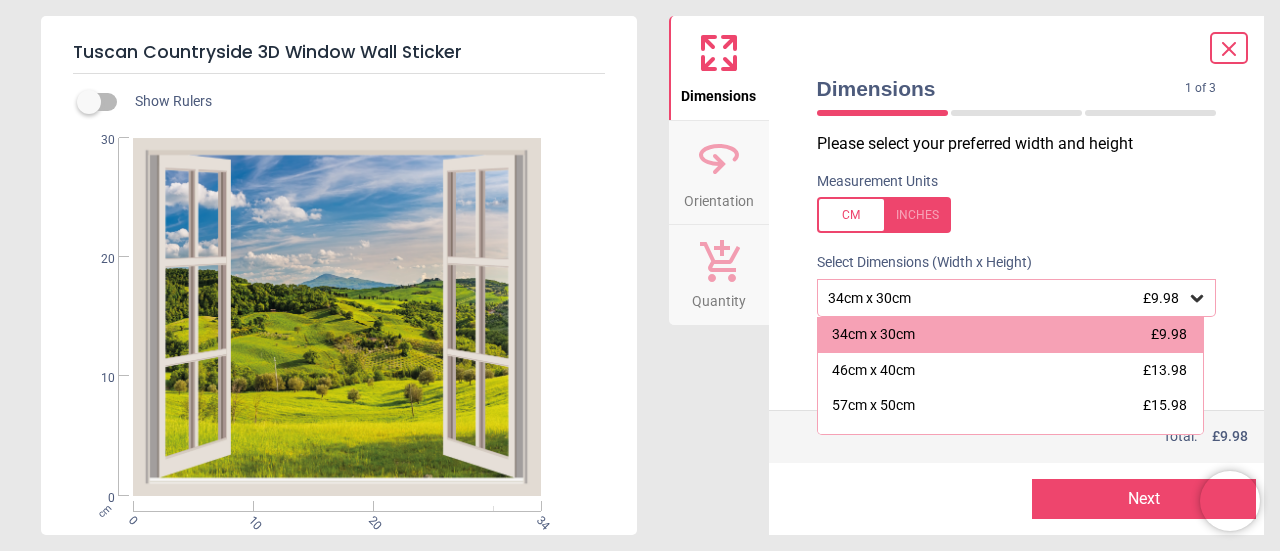 click on "Please select your preferred width and height Measurement Units Select Dimensions (Width x Height) 34cm  x  30cm       £9.98 34cm  x  30cm       £9.98 46cm  x  40cm       £13.98 57cm  x  50cm       £15.98 68cm  x  60cm       £16.98 80cm  x  70cm       £17.98 91cm  x  80cm       £19.98 114cm  x  100cm       £30.98 137cm  x  120cm       £35.98 Use your own dimensions Use custom dimensions" at bounding box center [1017, 271] 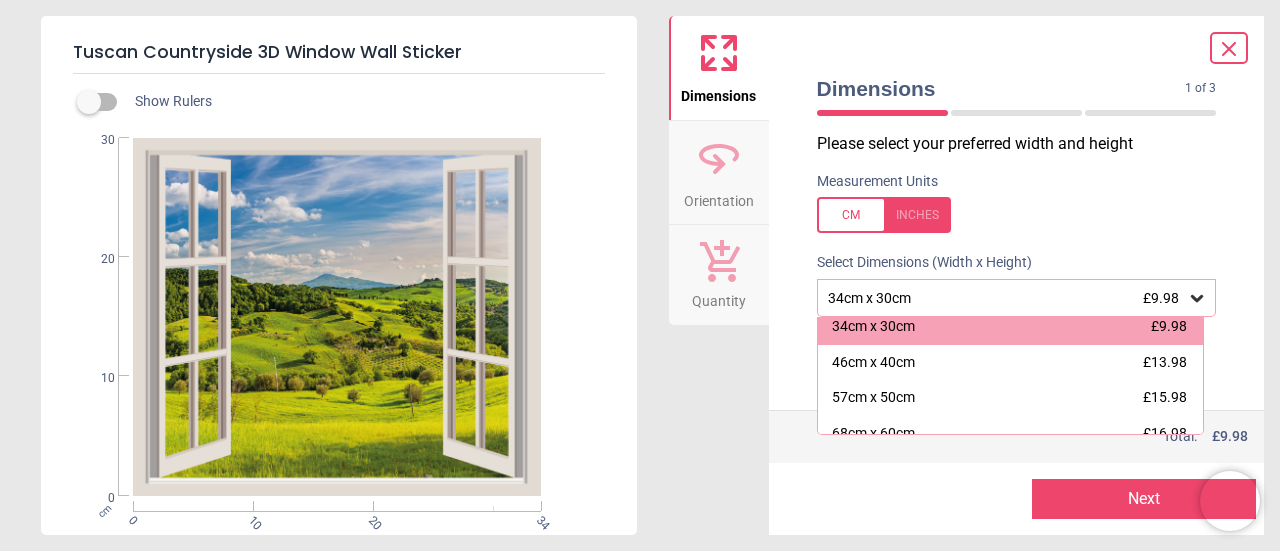 scroll, scrollTop: 0, scrollLeft: 0, axis: both 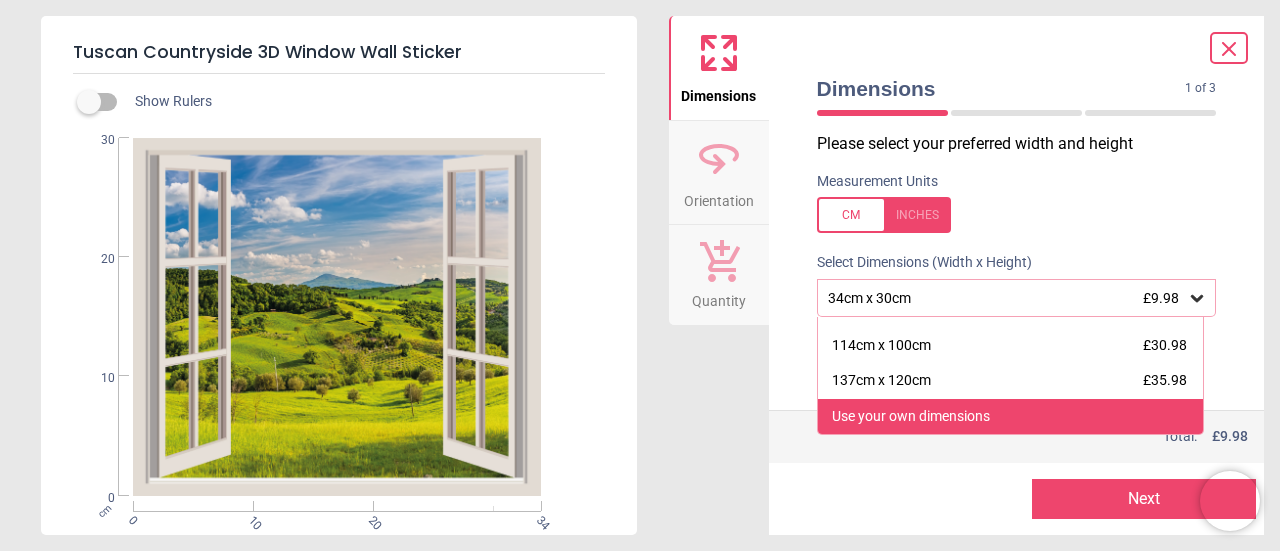 click on "Use your own dimensions" at bounding box center [911, 417] 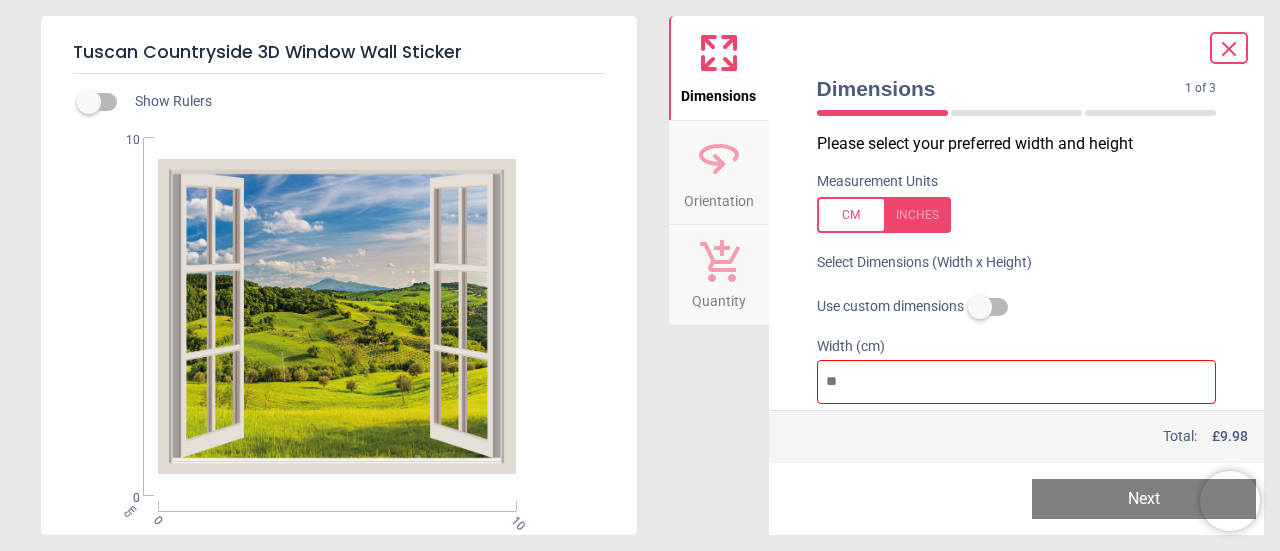 type on "*" 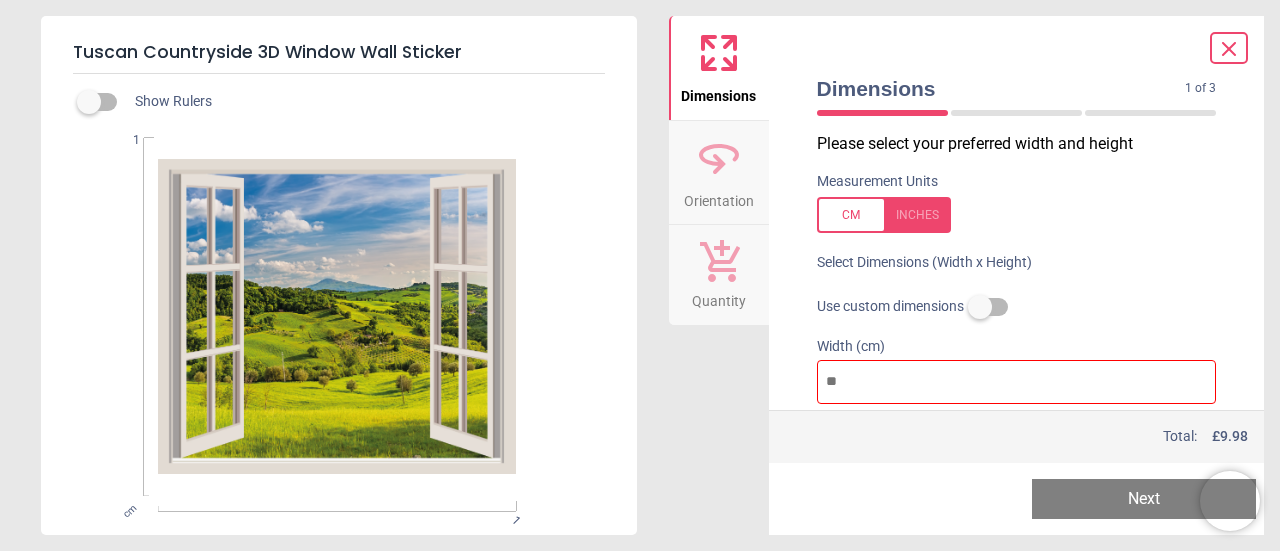 type 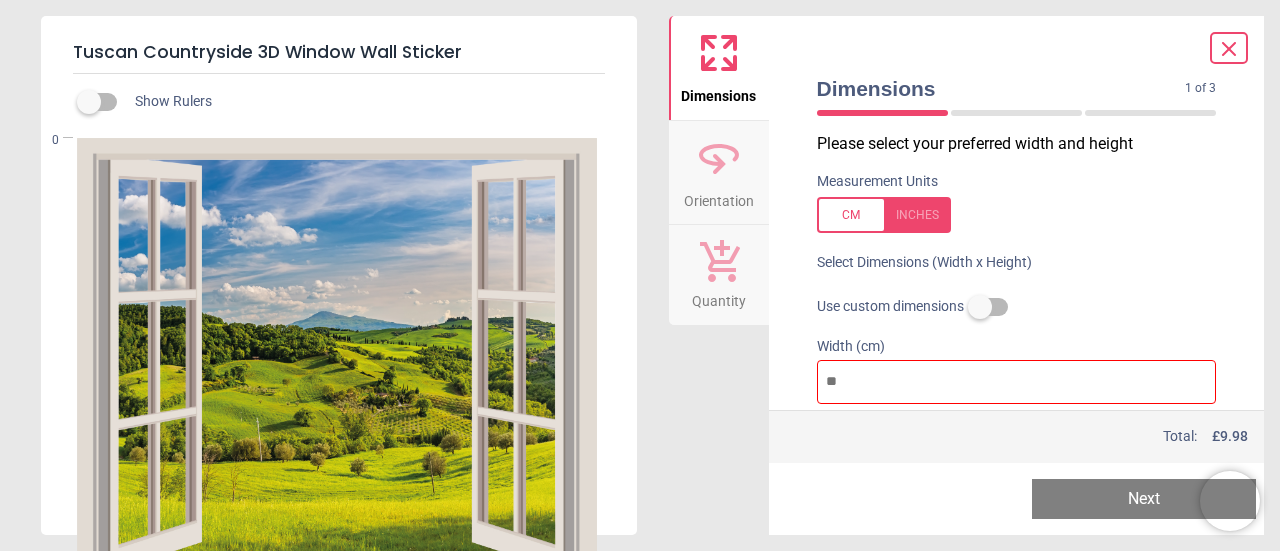 click at bounding box center (884, 215) 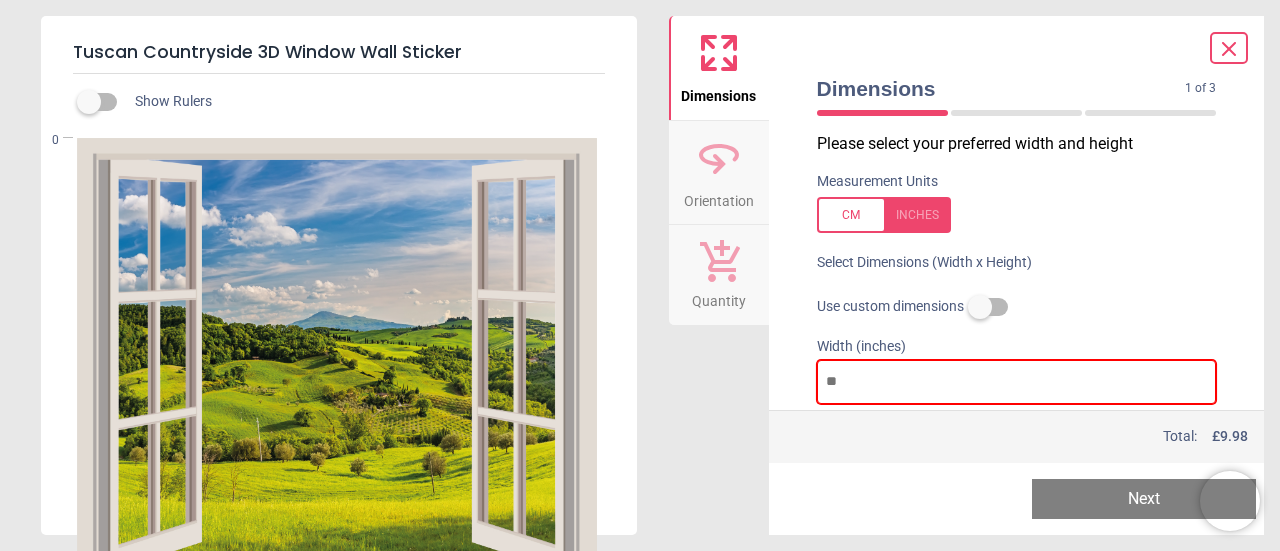 click at bounding box center (1017, 382) 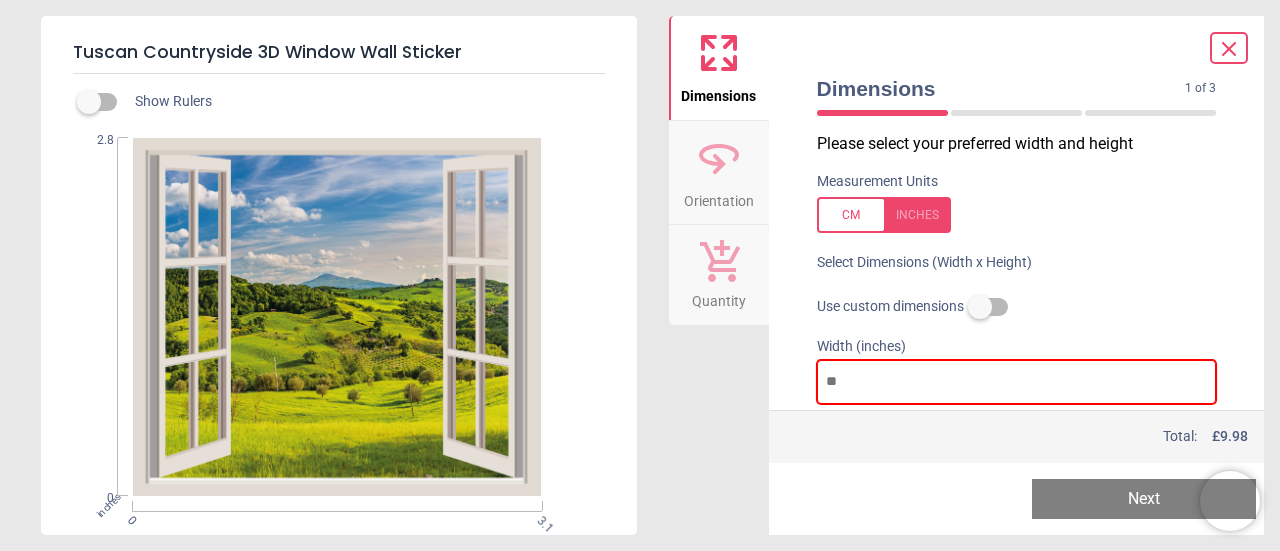 type on "*" 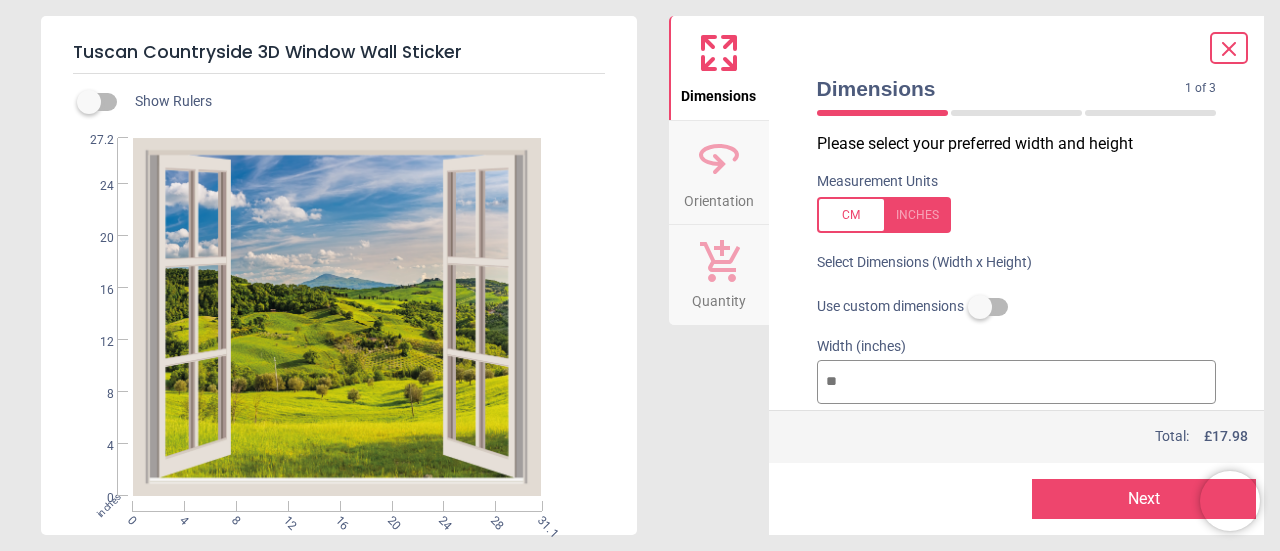 type on "****" 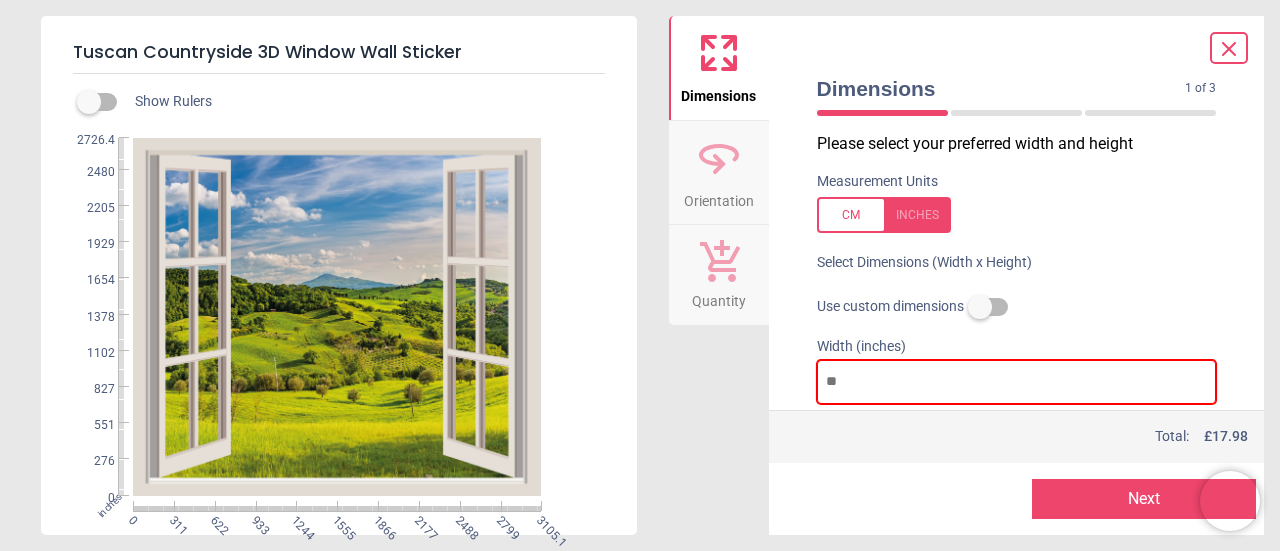 type on "****" 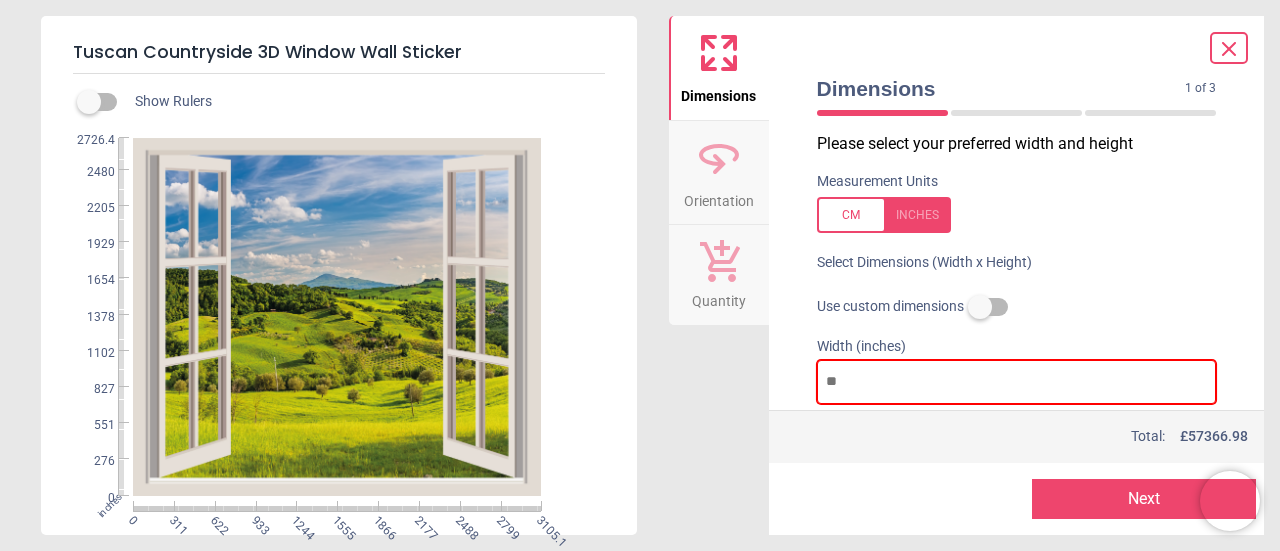 type on "***" 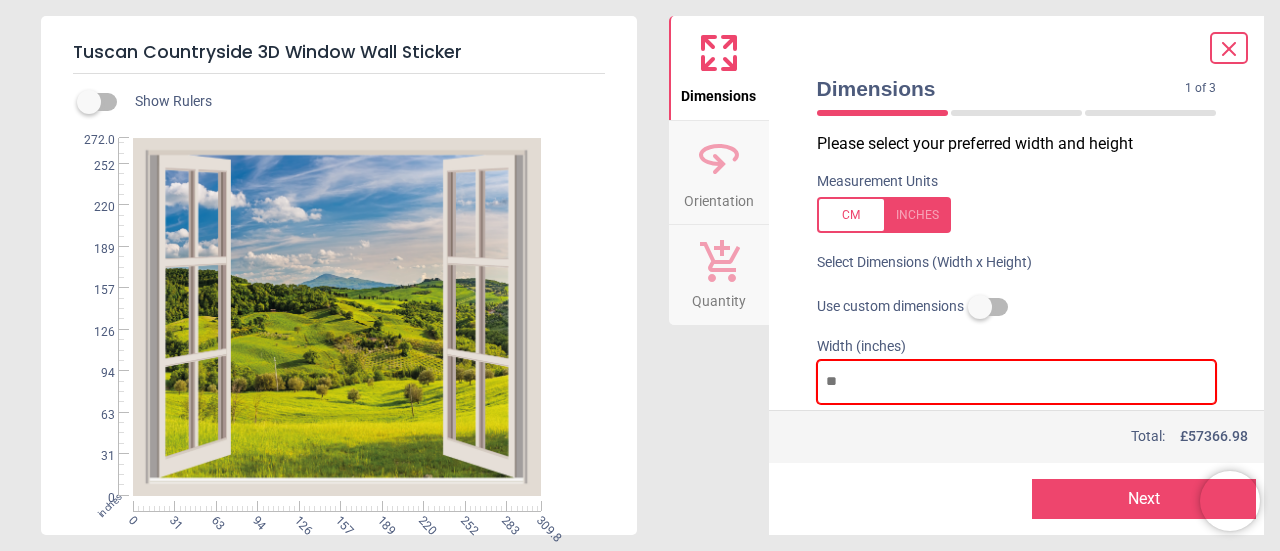 type on "**" 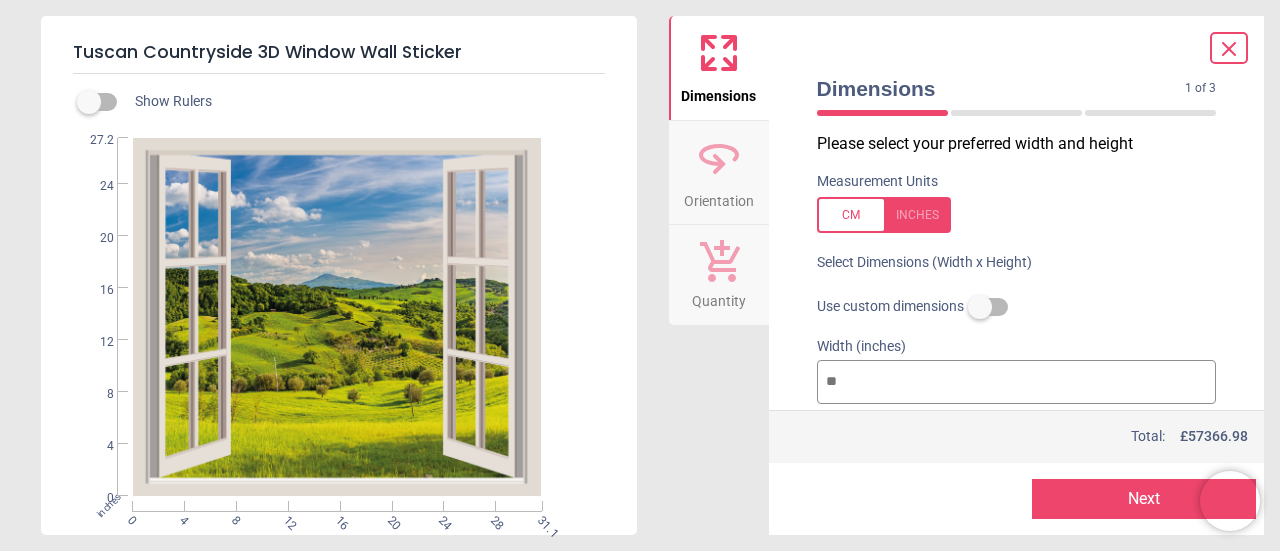type on "**" 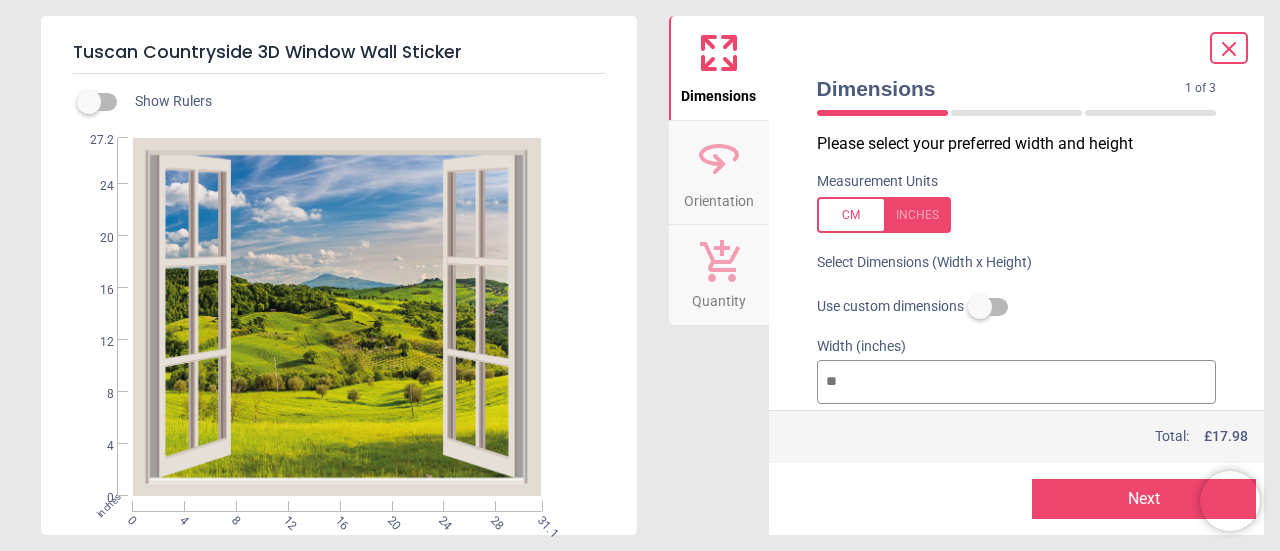type on "****" 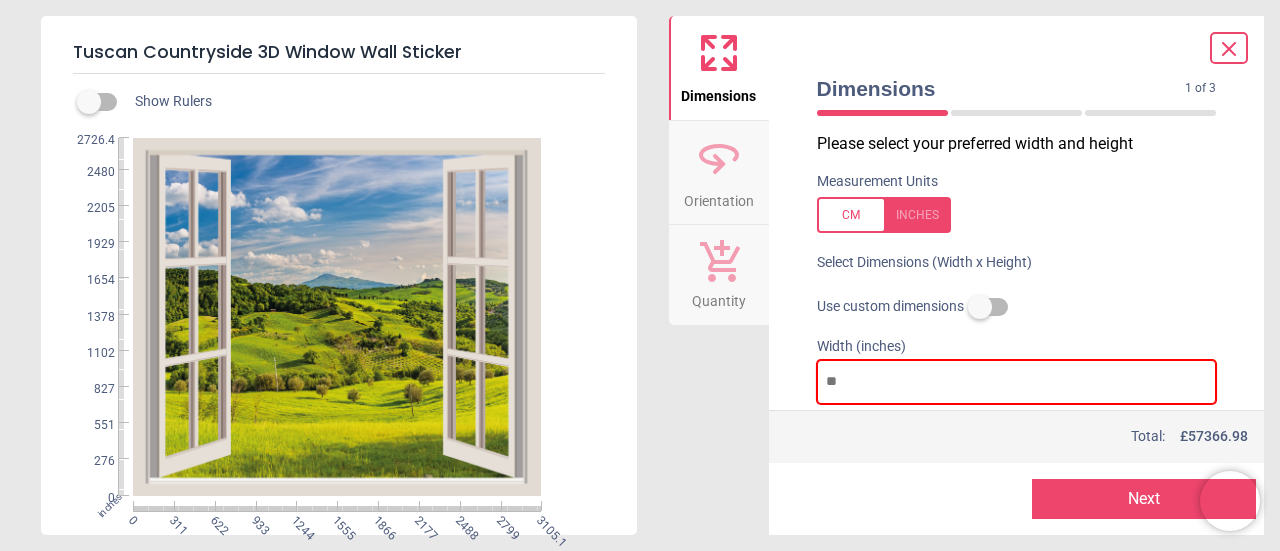 type on "***" 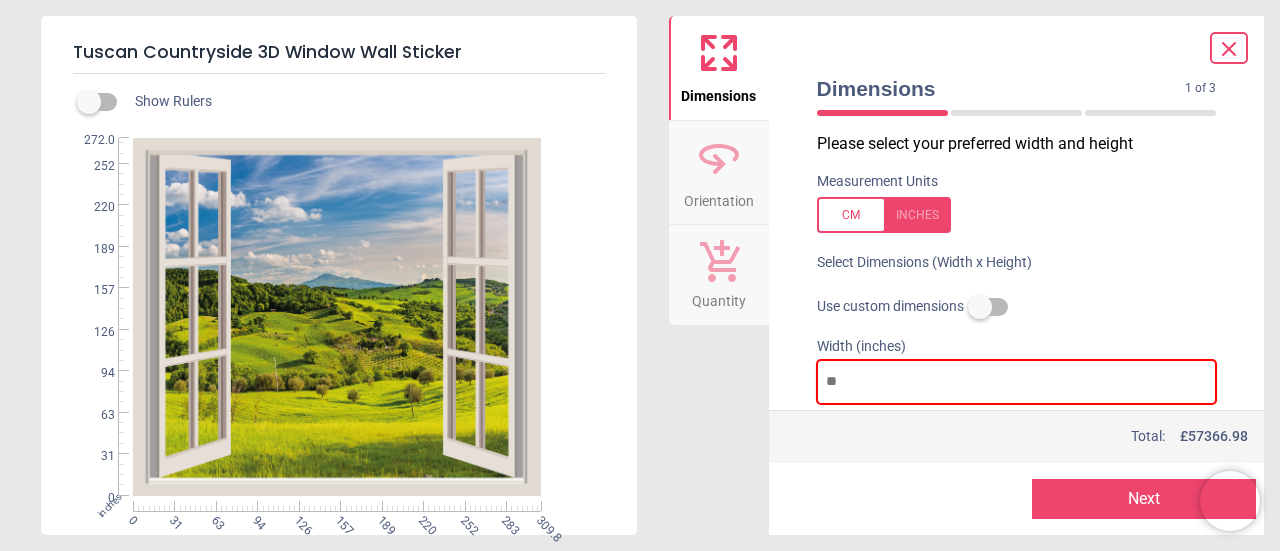 type on "***" 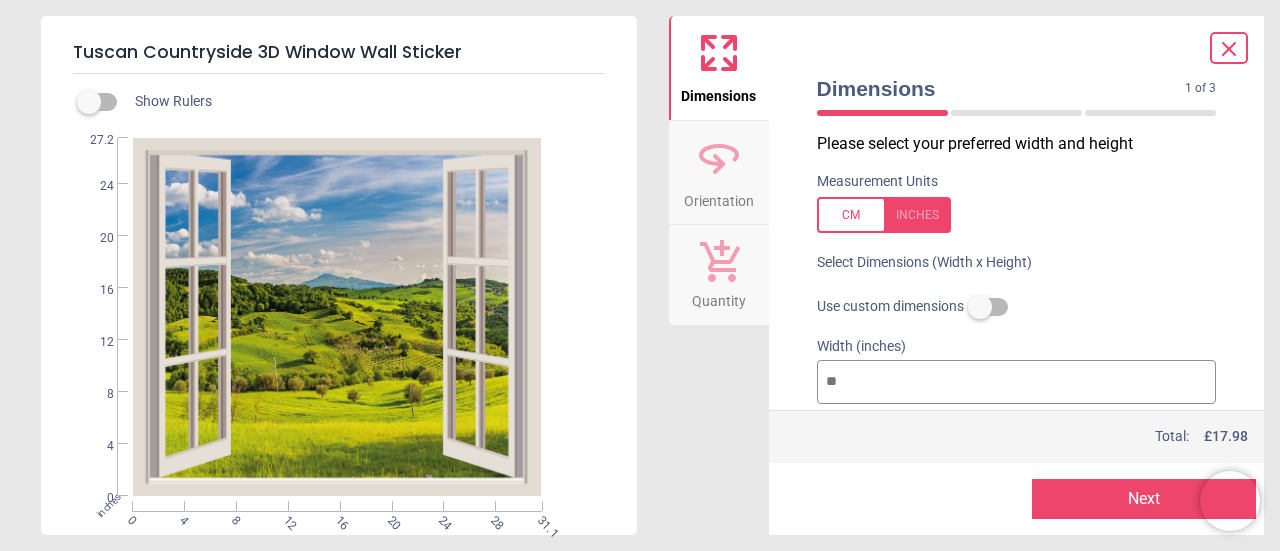 type on "*" 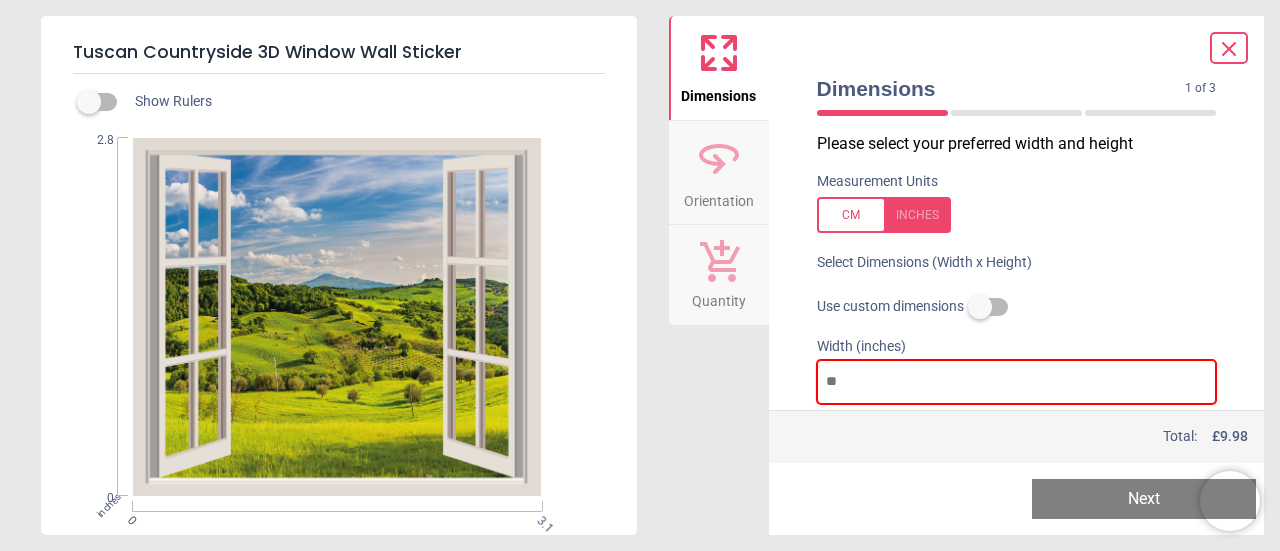 type on "**" 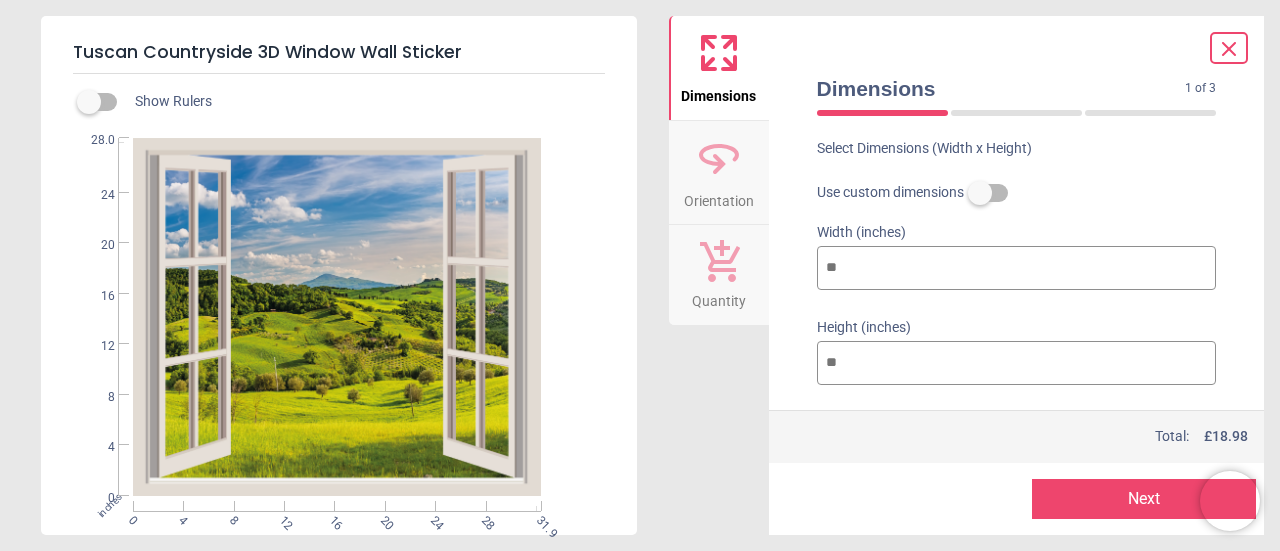 scroll, scrollTop: 133, scrollLeft: 0, axis: vertical 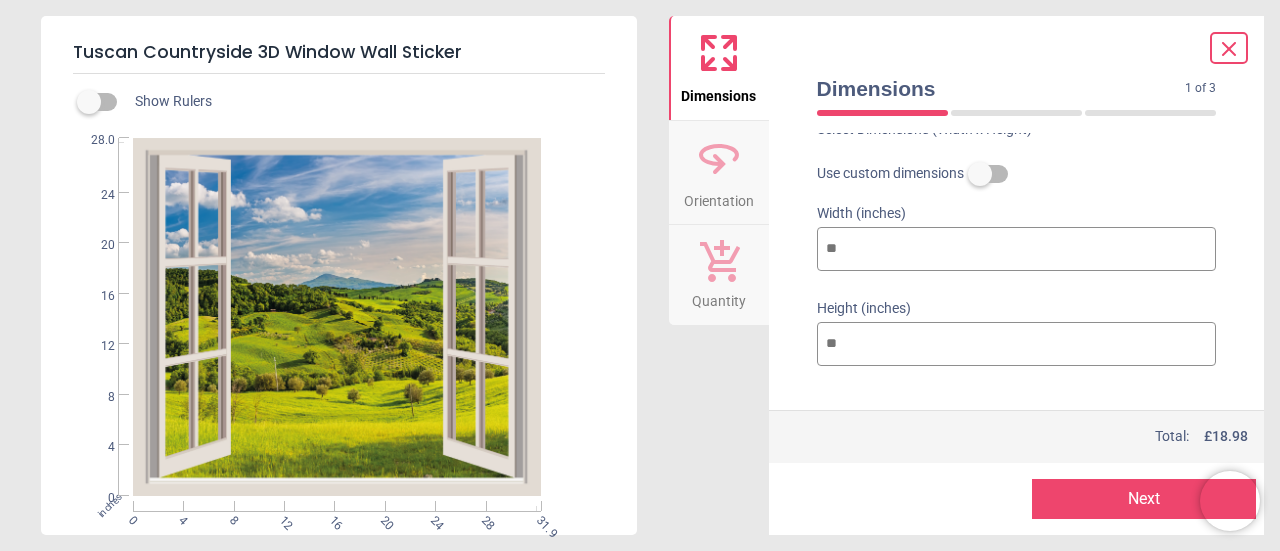 type on "**" 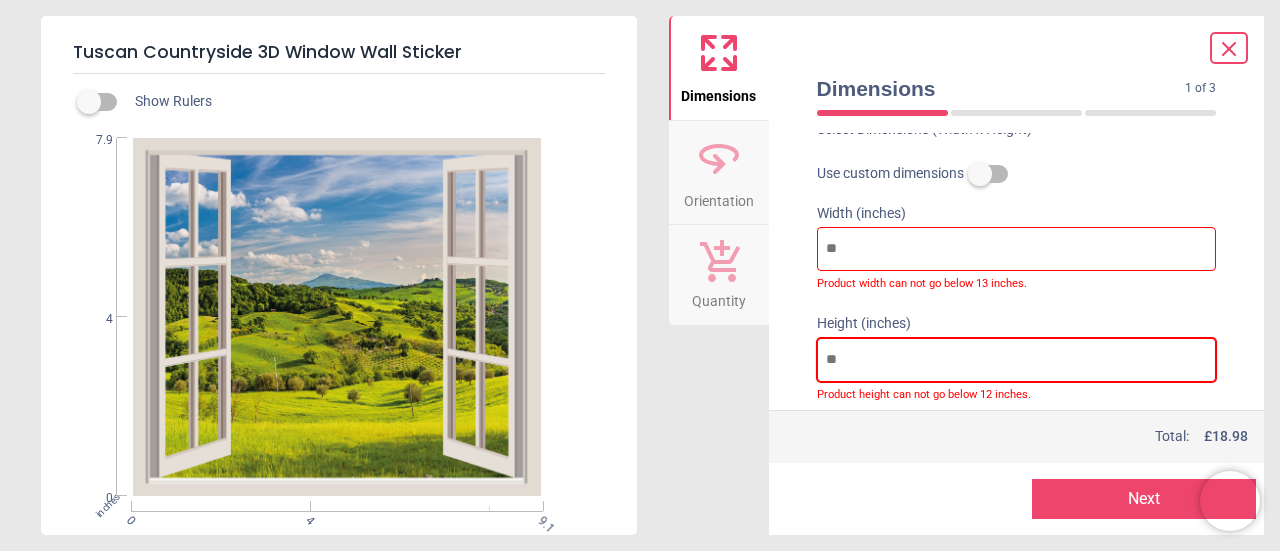 type on "**" 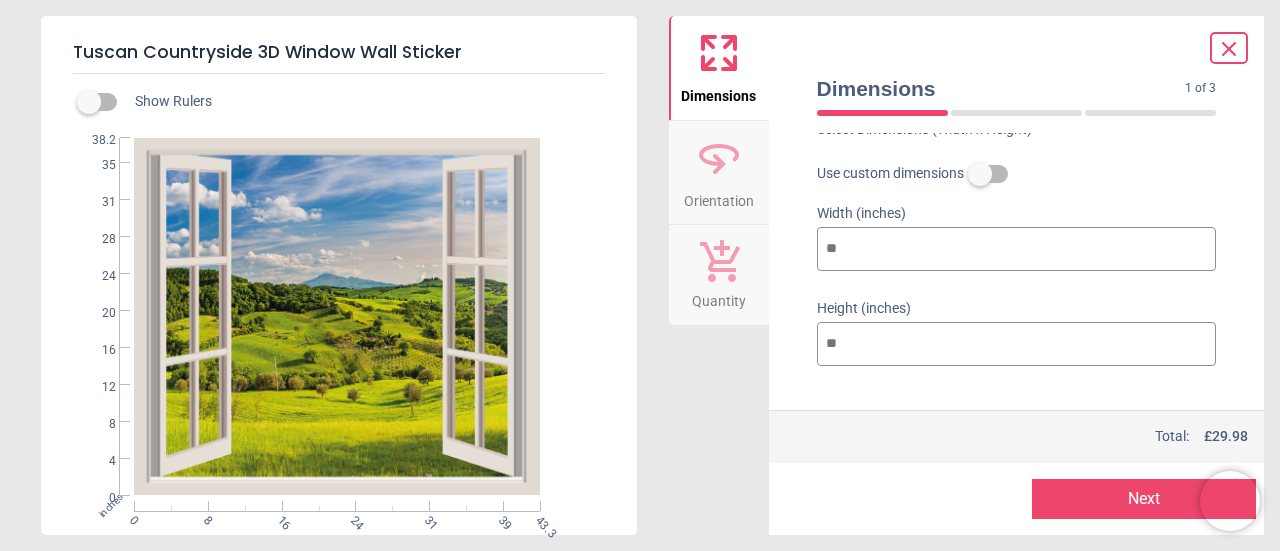 type on "**" 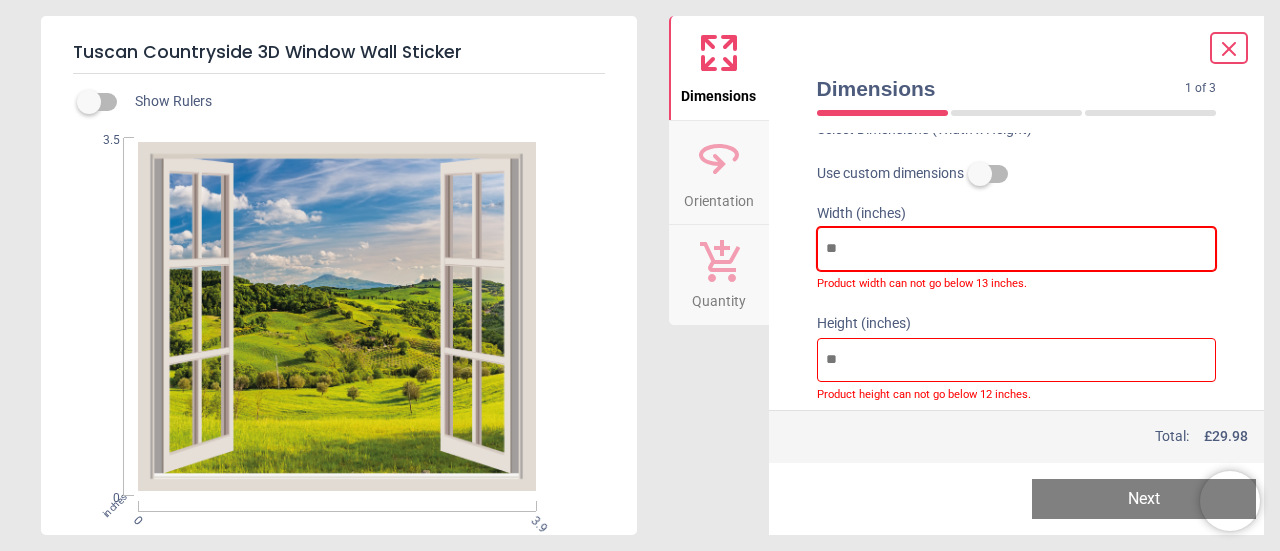 type 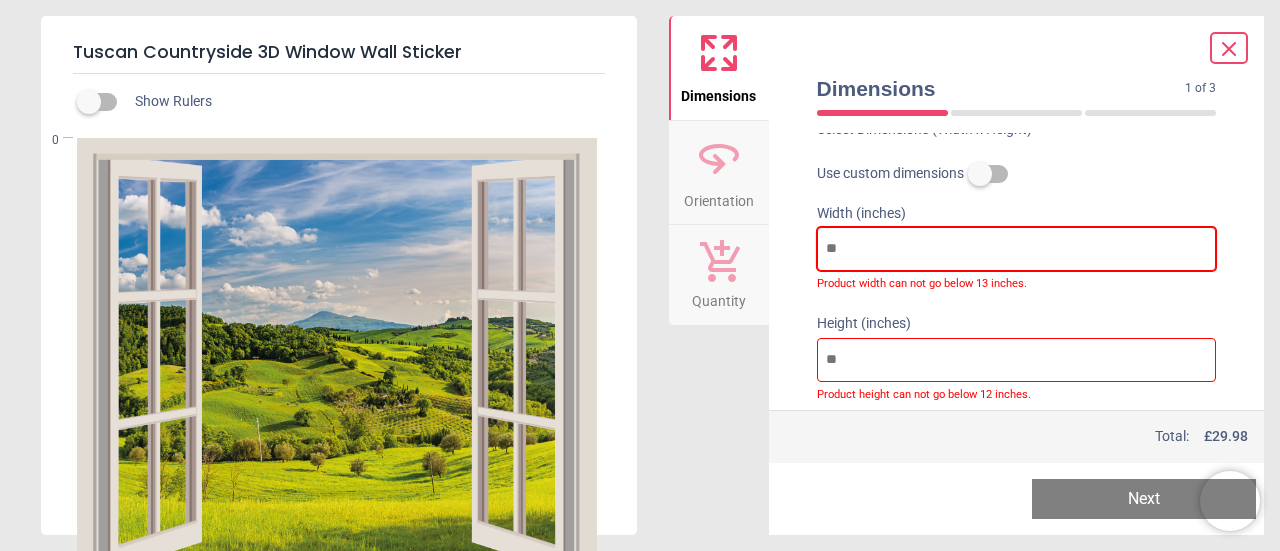 type 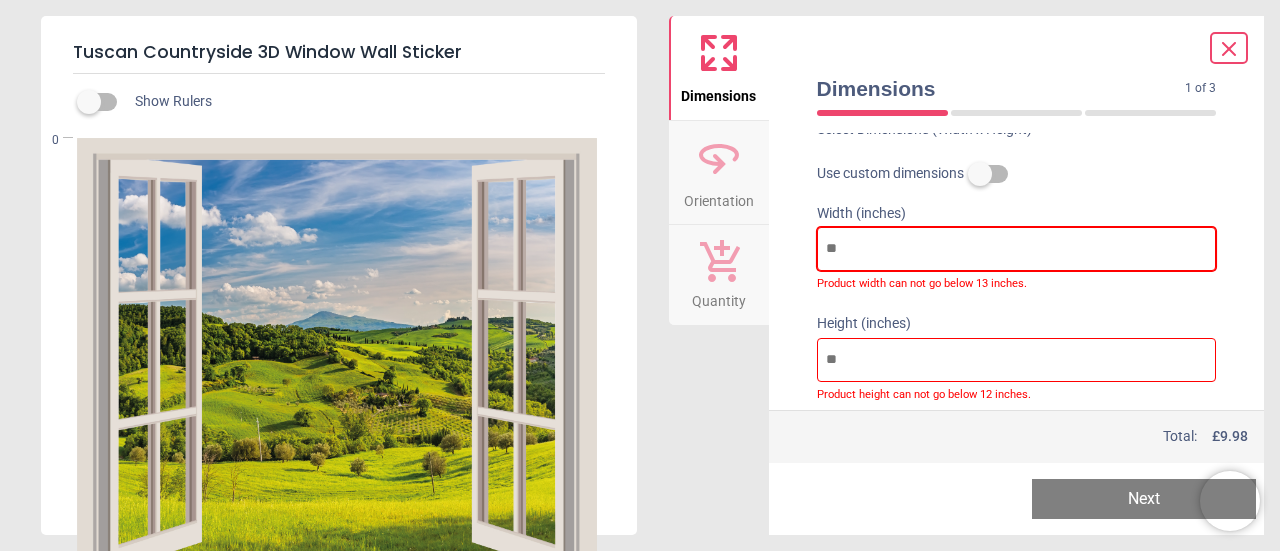 type on "*" 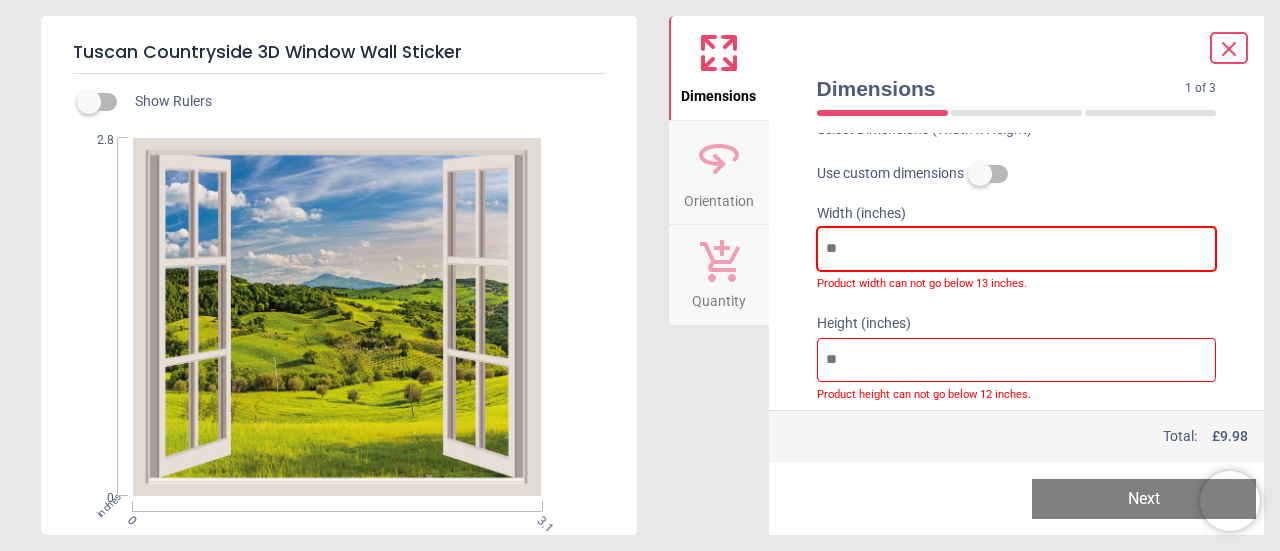 type on "*" 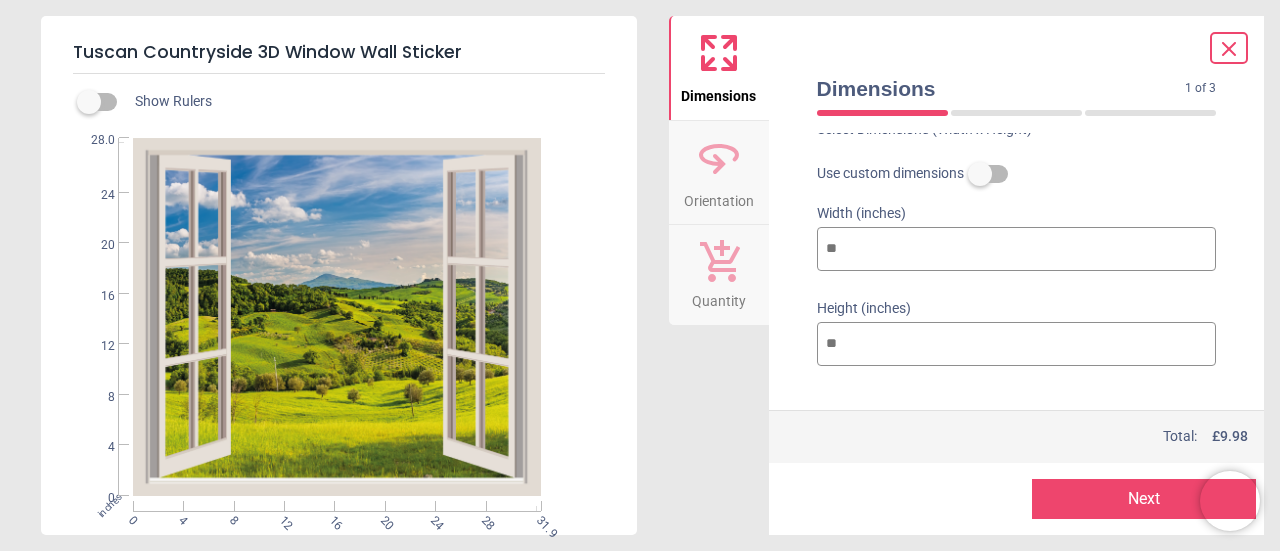 type on "**" 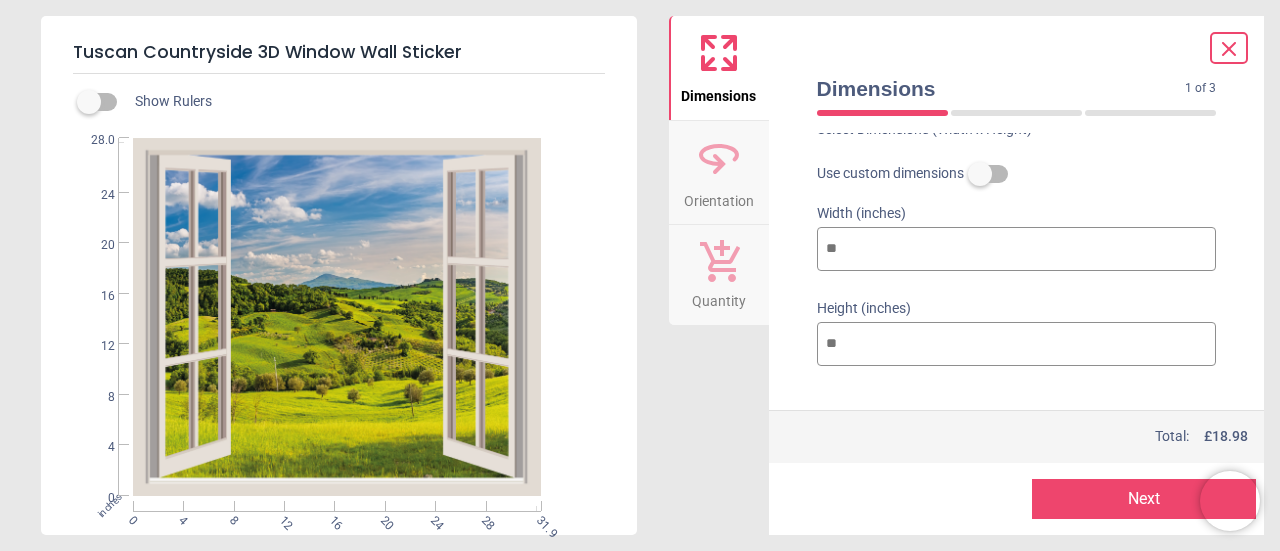 type on "**" 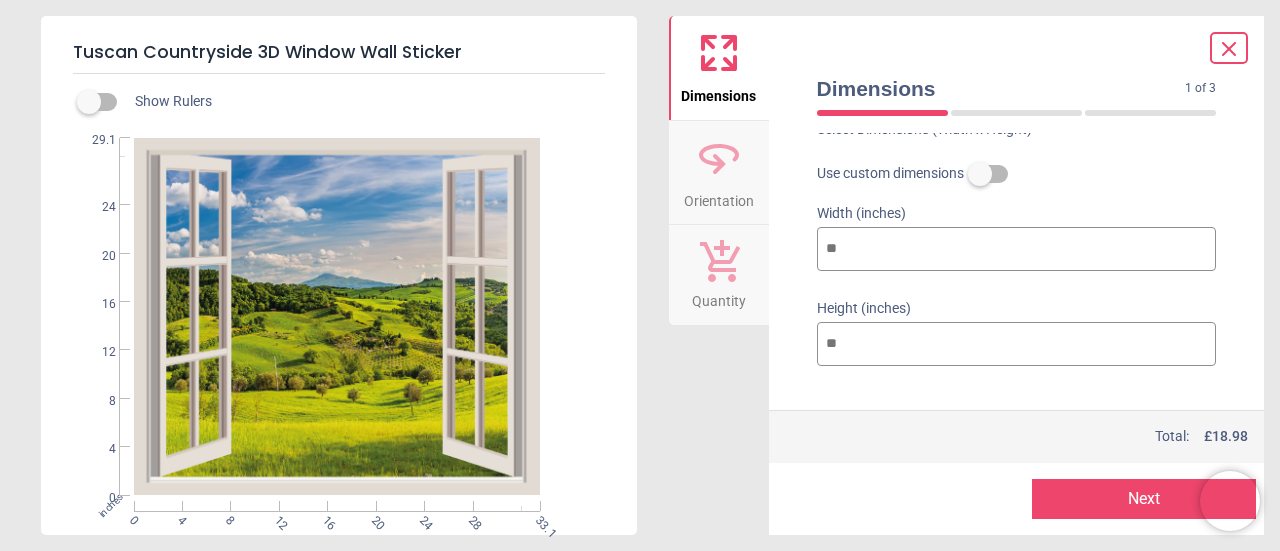 type on "**" 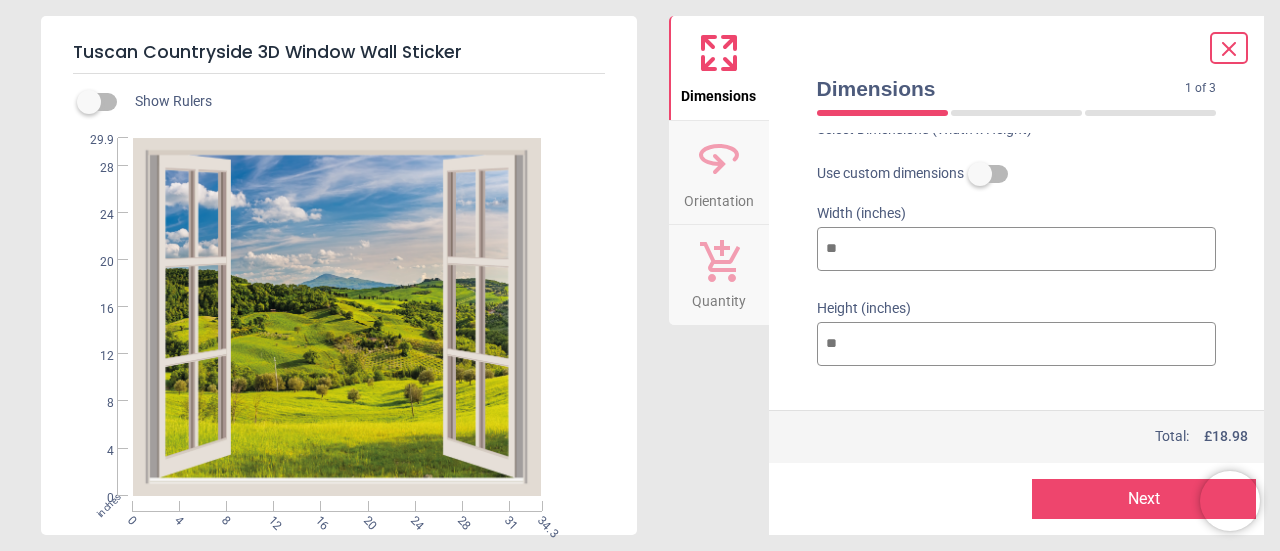 type on "**" 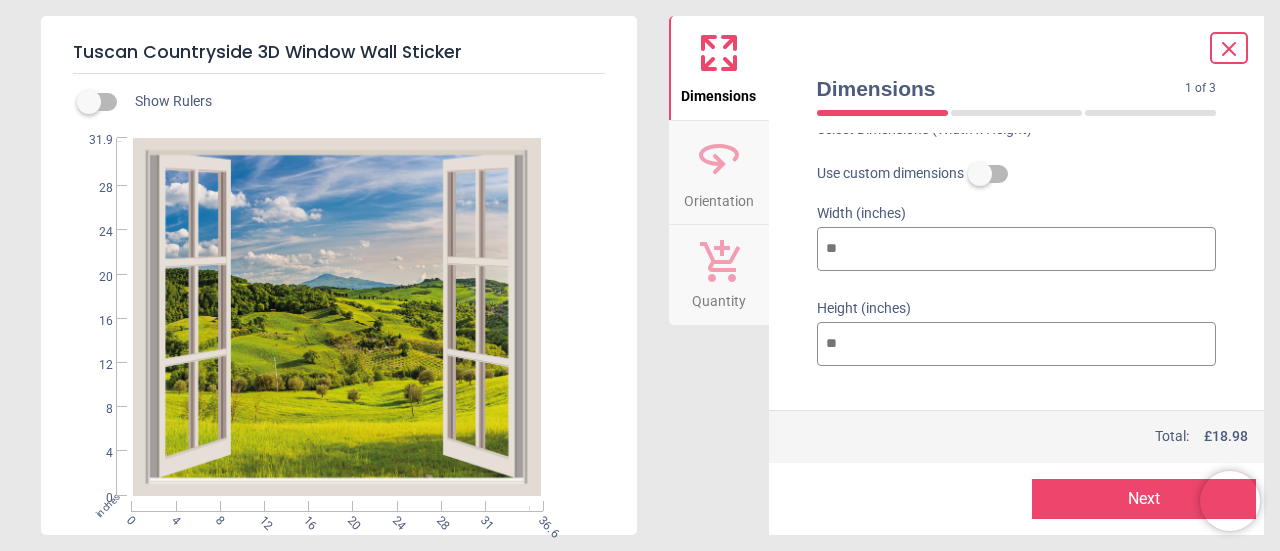 type on "**" 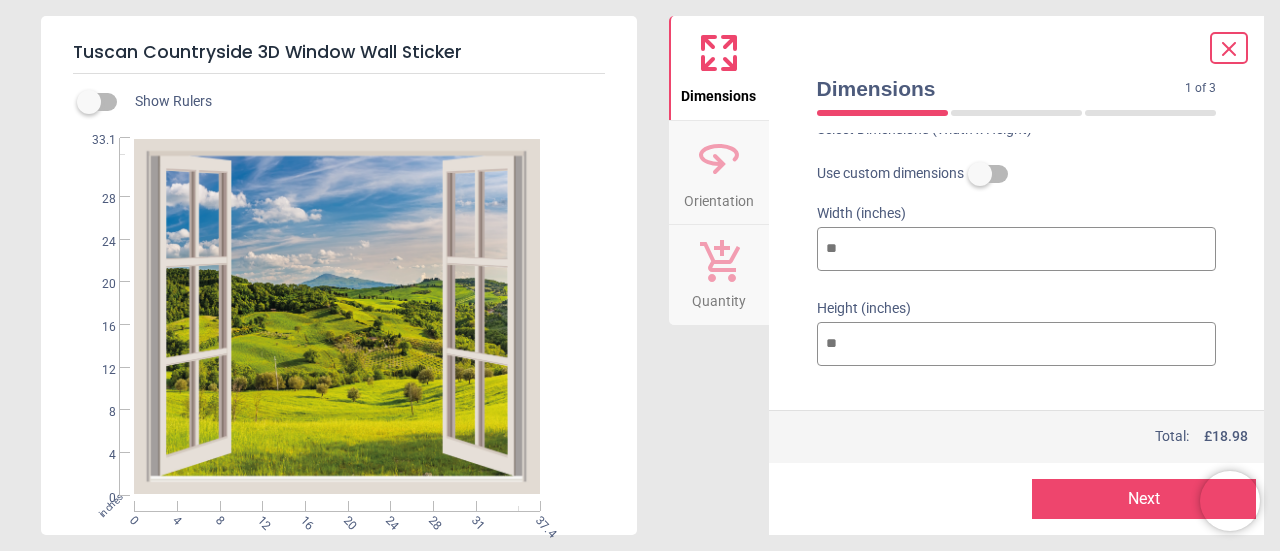 click on "**" at bounding box center [1017, 344] 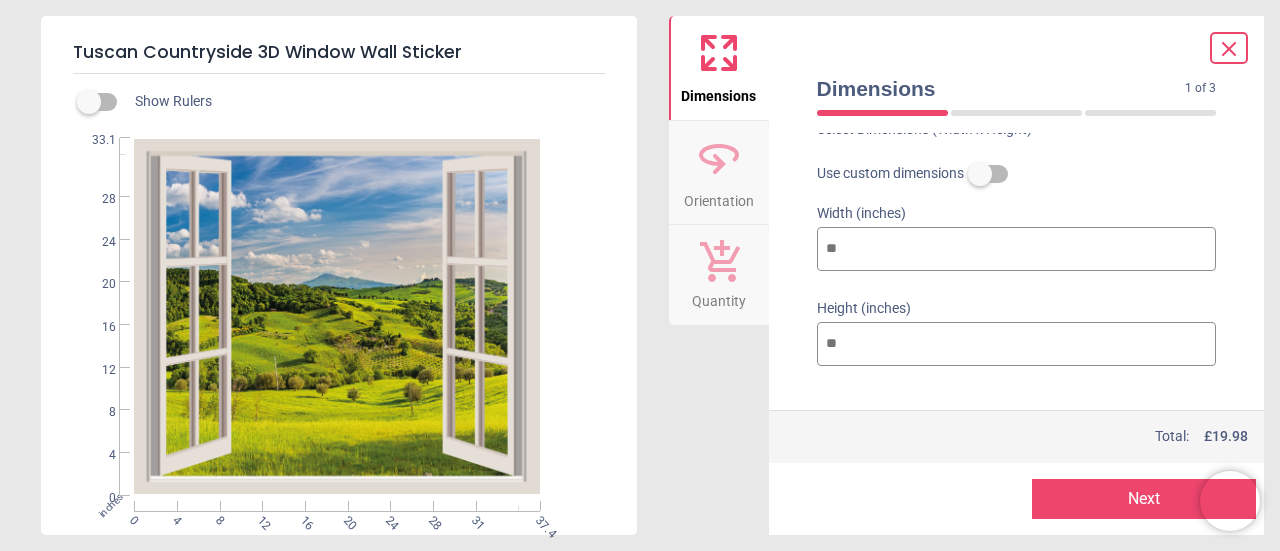 type on "**" 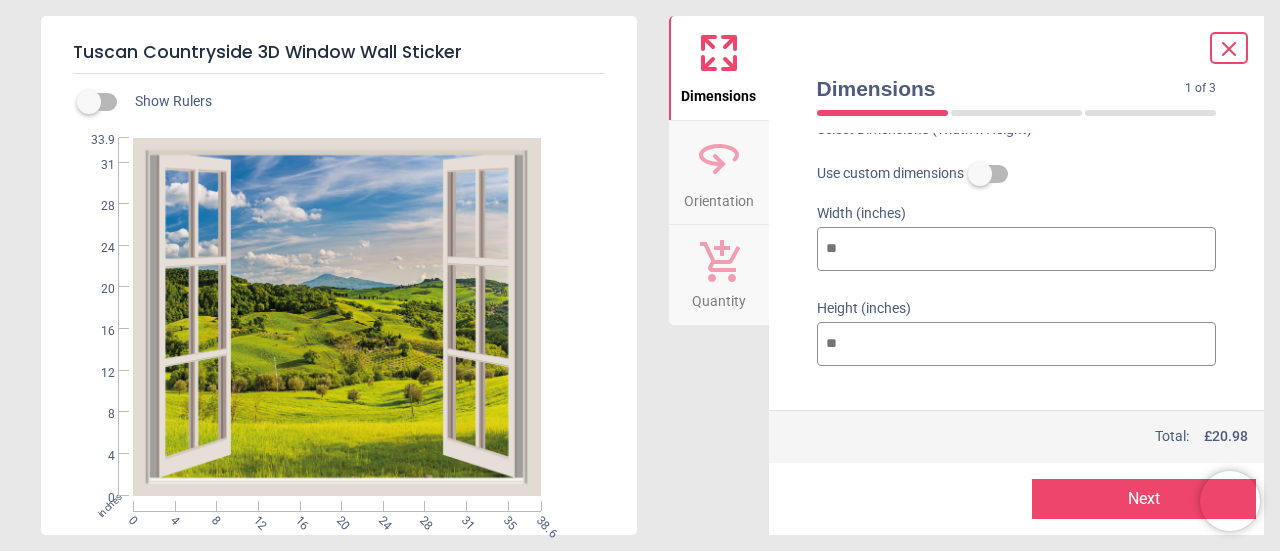 click on "**" at bounding box center [1017, 344] 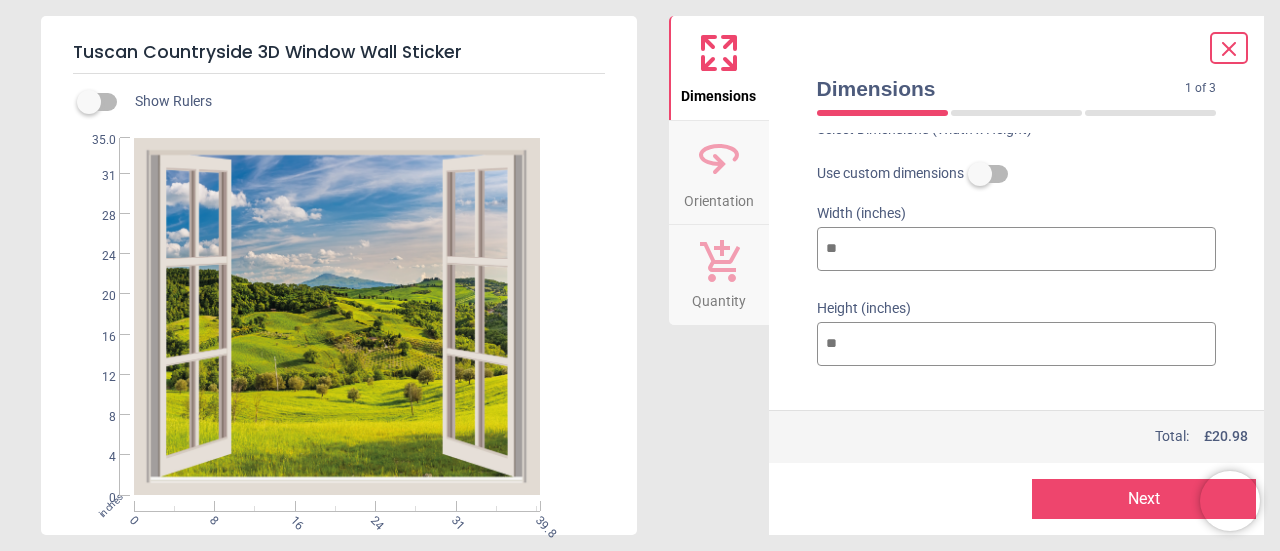 type on "**" 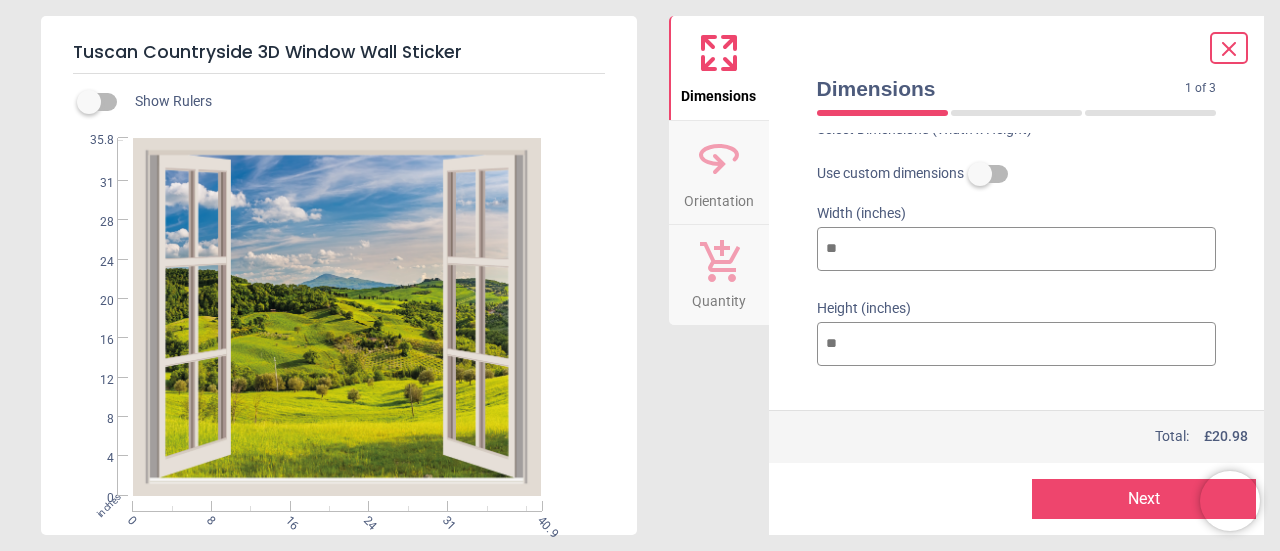 type on "**" 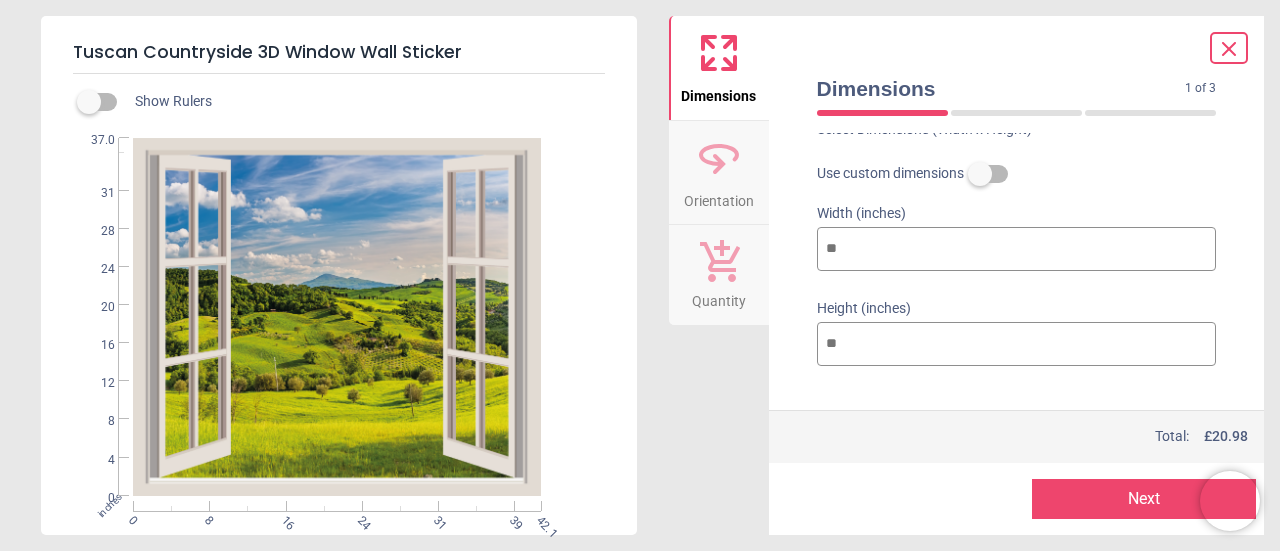 type on "**" 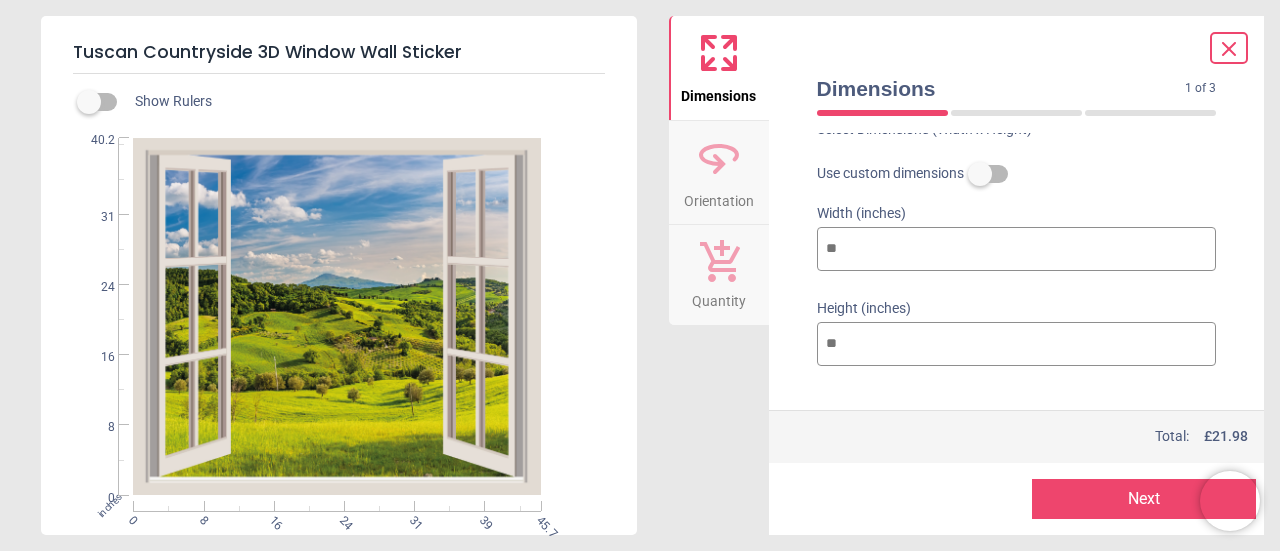 type on "**" 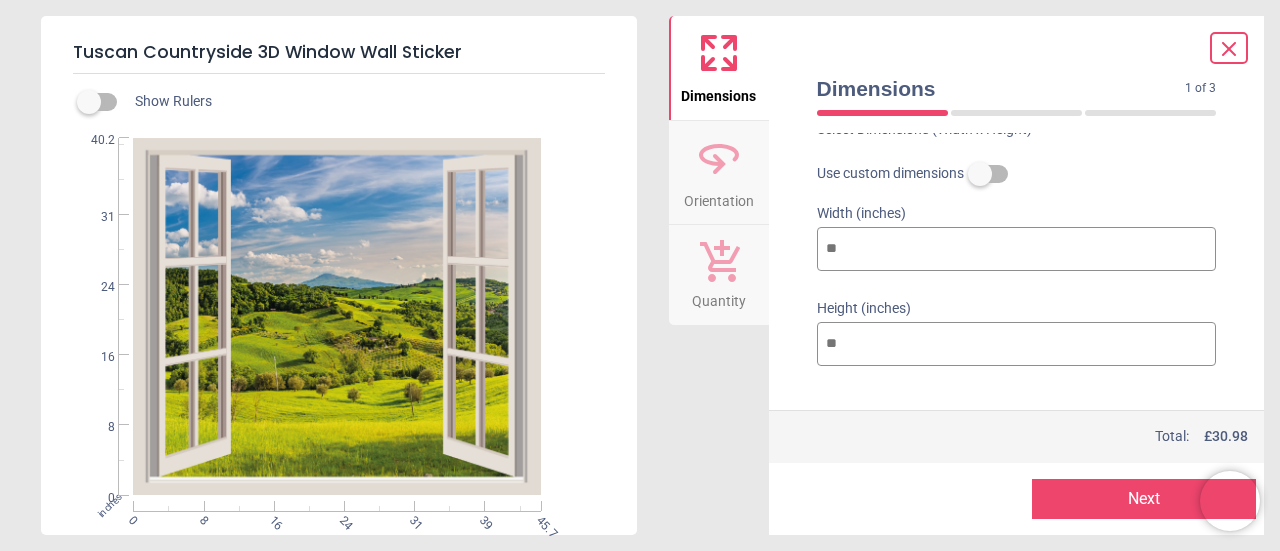 type on "**" 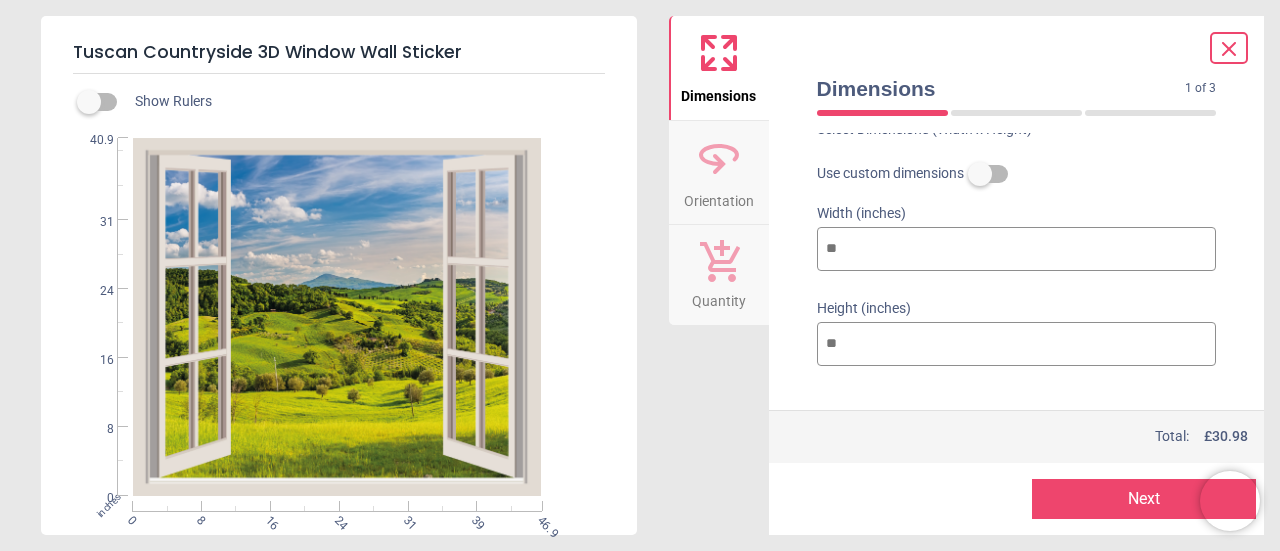 click on "**" at bounding box center [1017, 344] 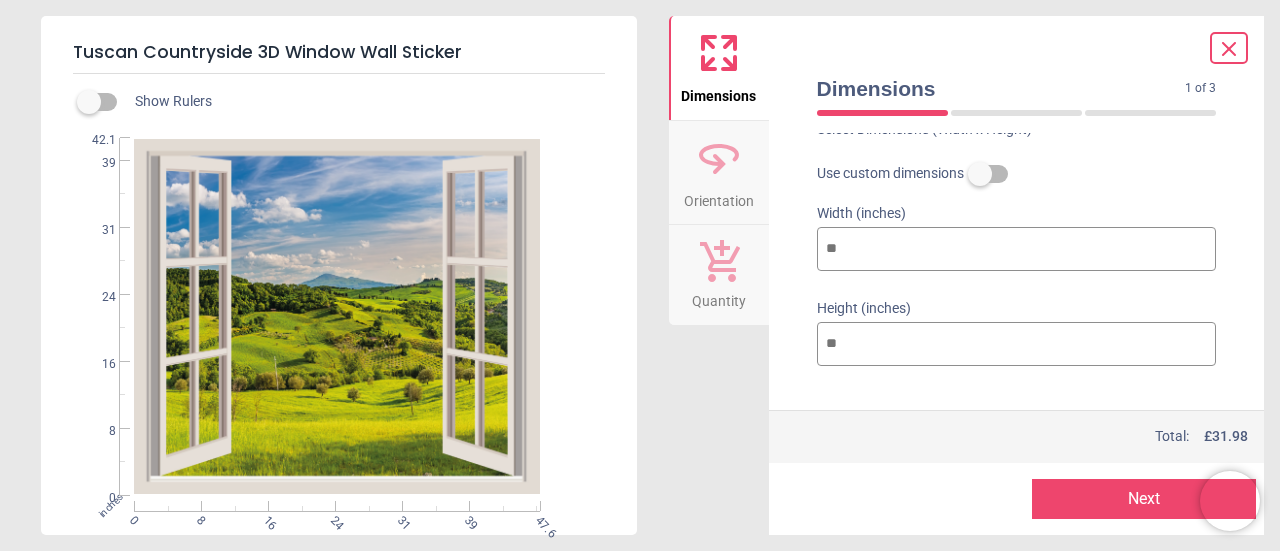 type on "**" 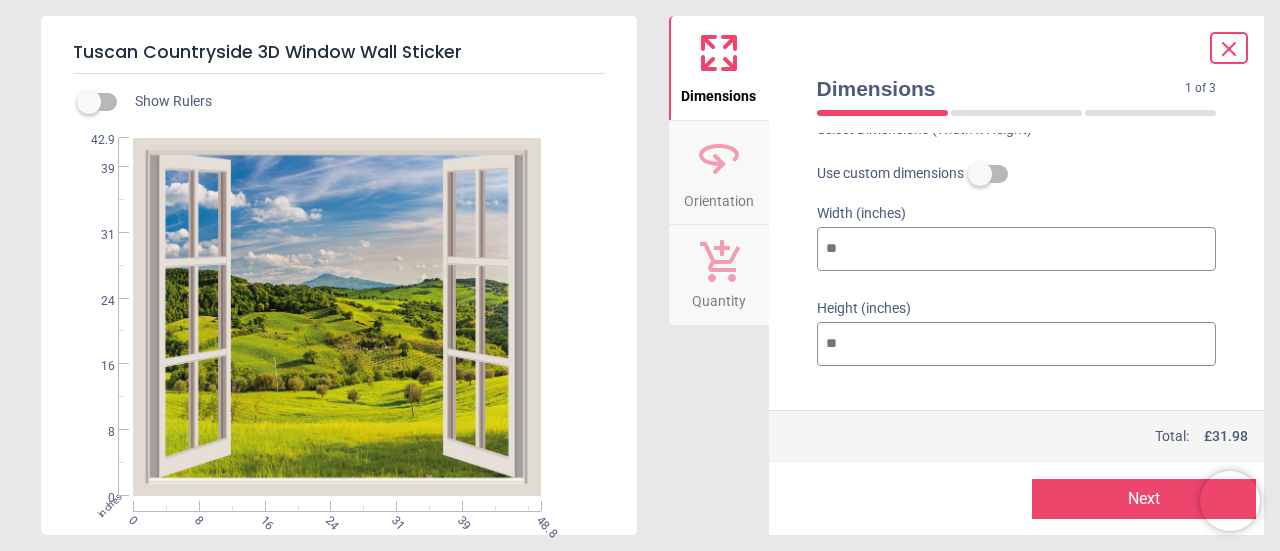 click on "**" at bounding box center (1017, 344) 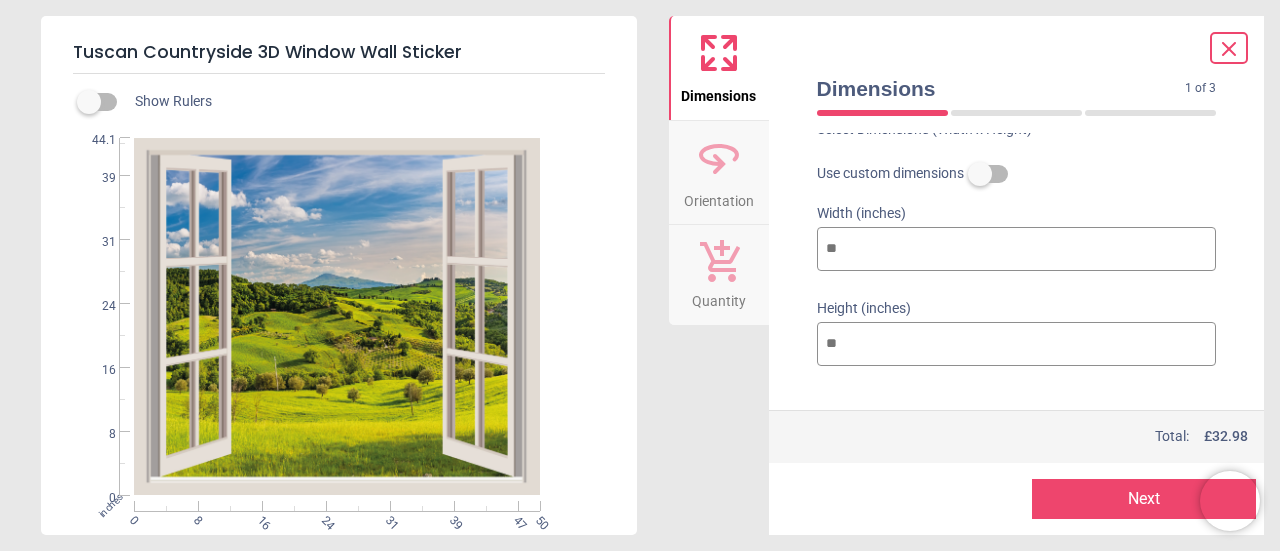 type on "**" 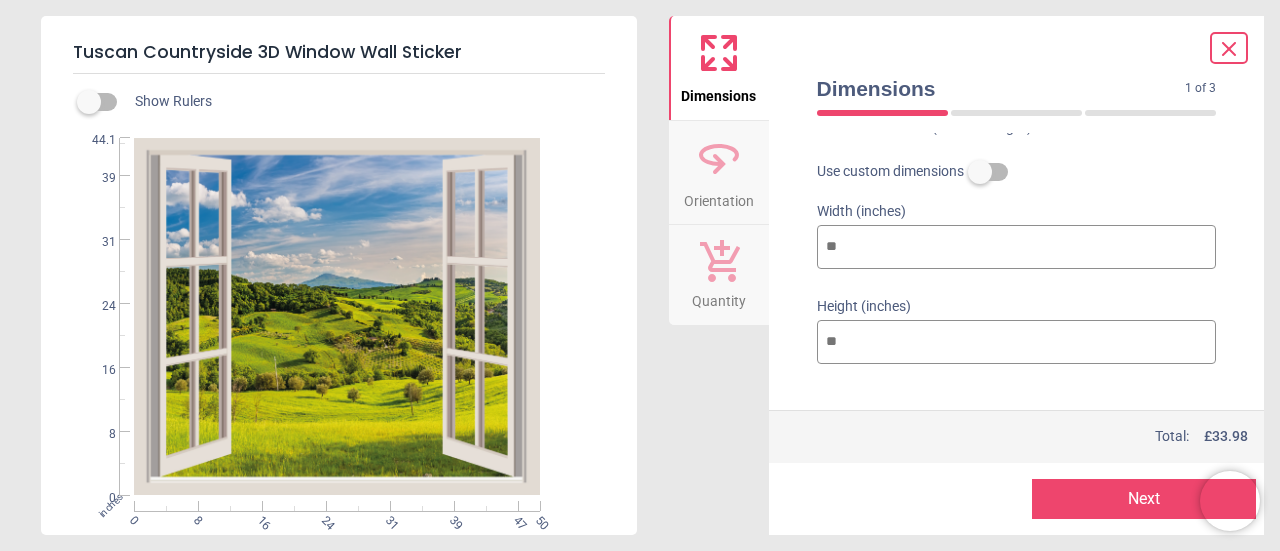 scroll, scrollTop: 134, scrollLeft: 0, axis: vertical 